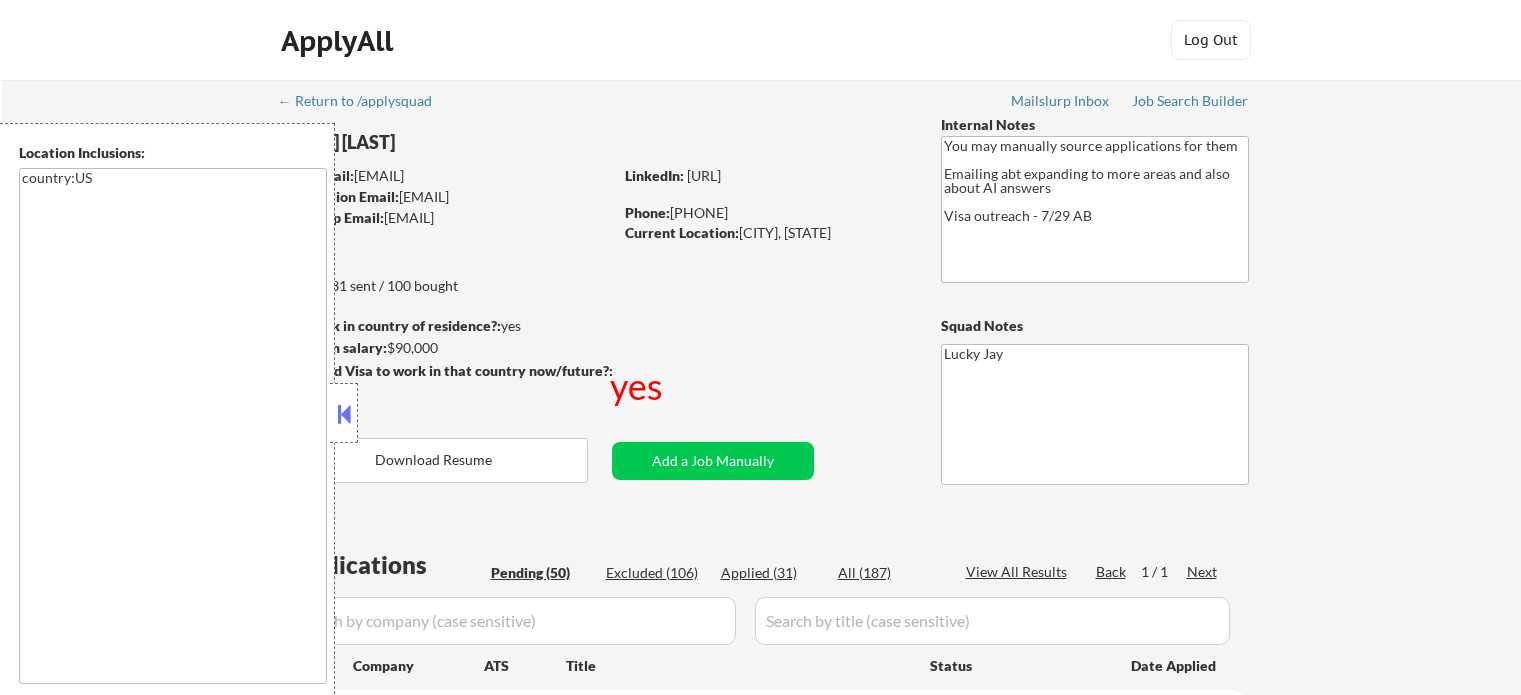 select on ""pending"" 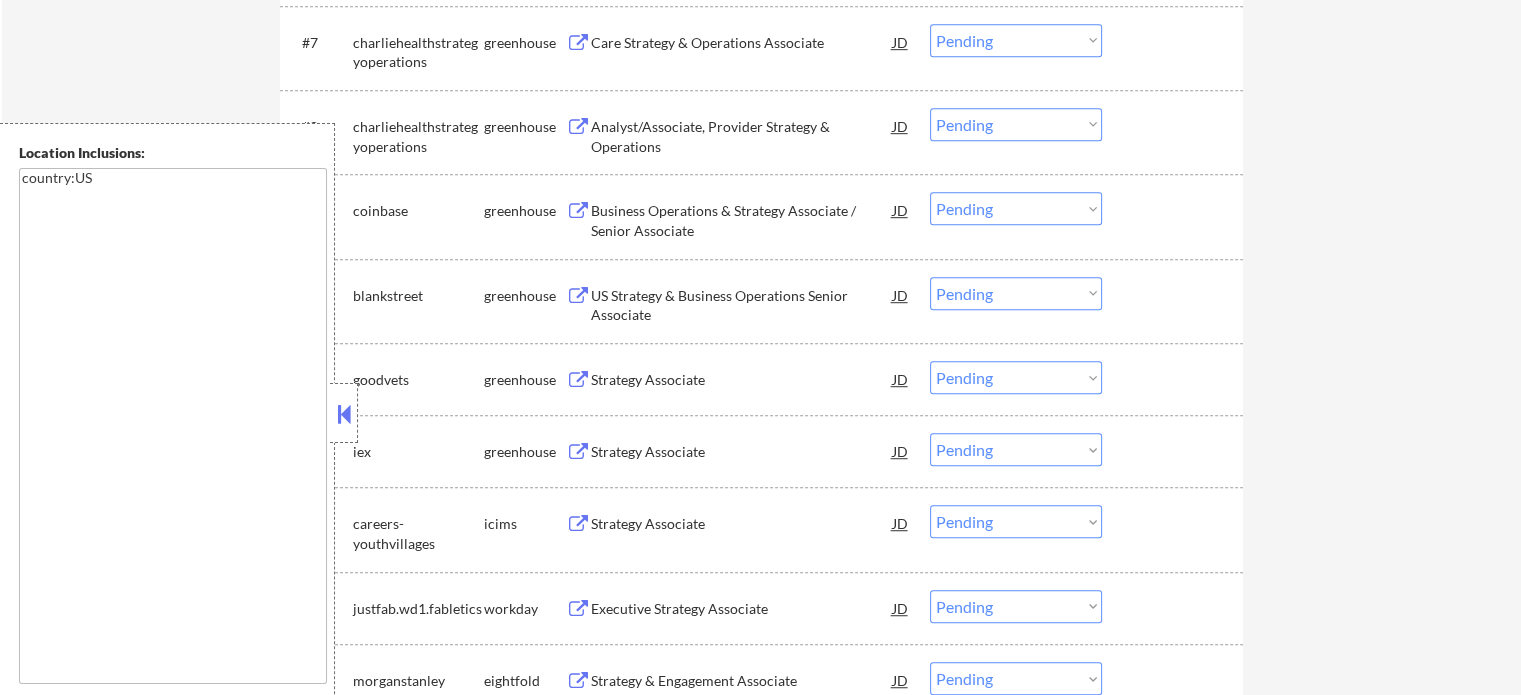 scroll, scrollTop: 1200, scrollLeft: 0, axis: vertical 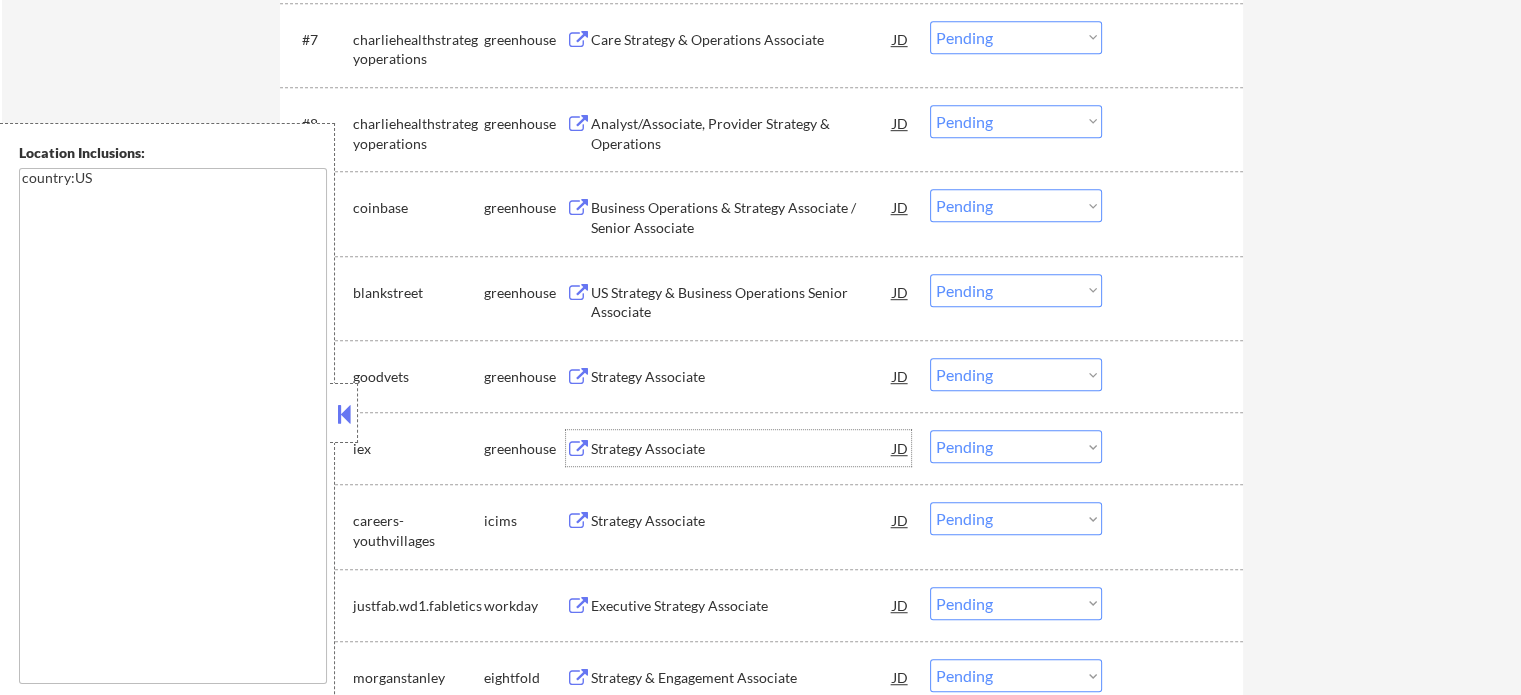 click on "Strategy Associate" at bounding box center [742, 448] 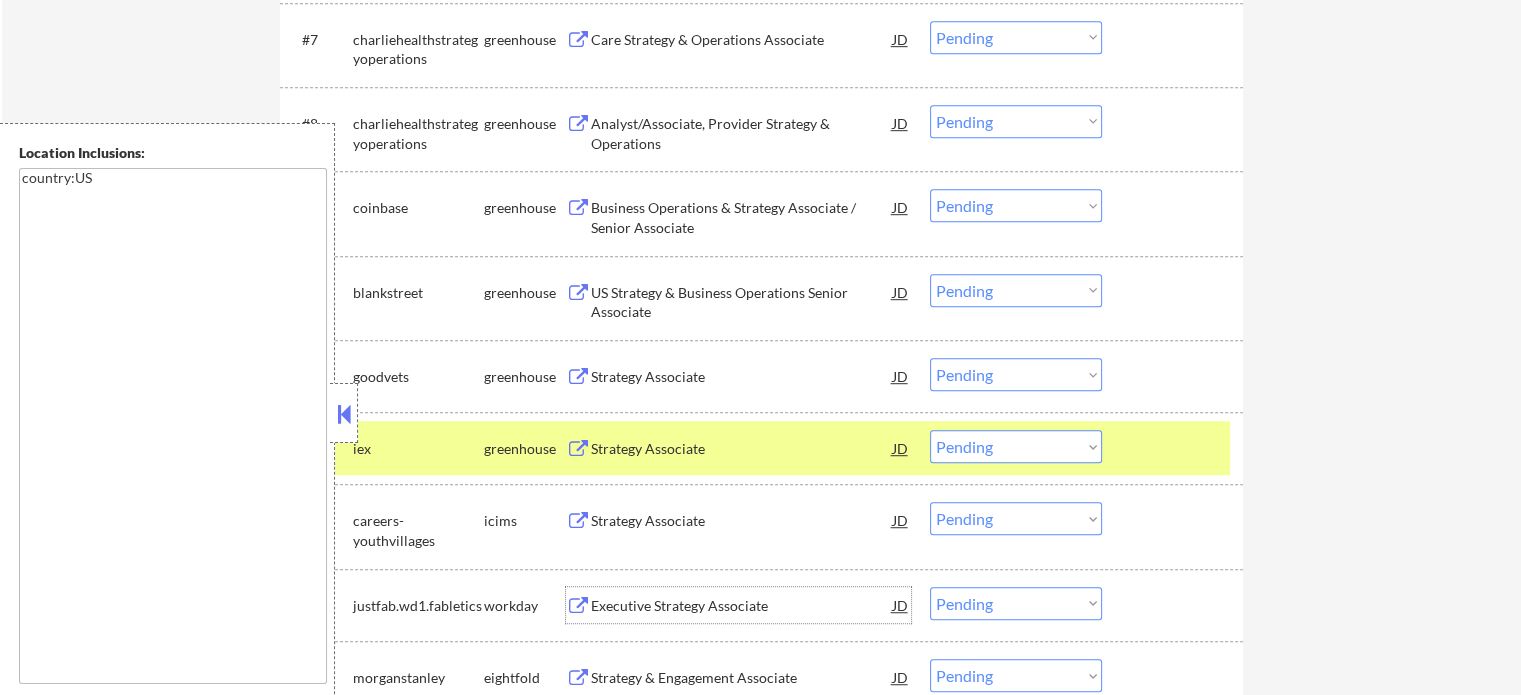 click on "Executive Strategy Associate" at bounding box center (742, 606) 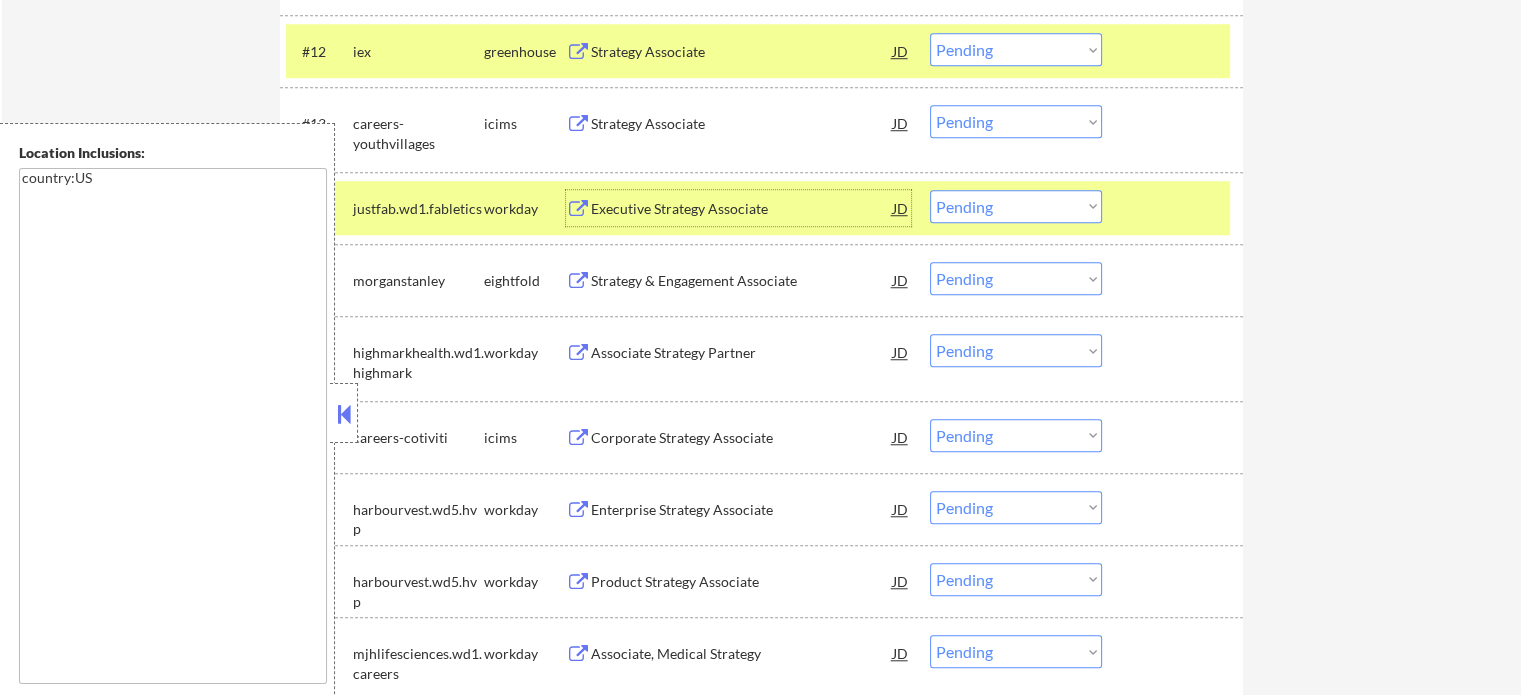 scroll, scrollTop: 1600, scrollLeft: 0, axis: vertical 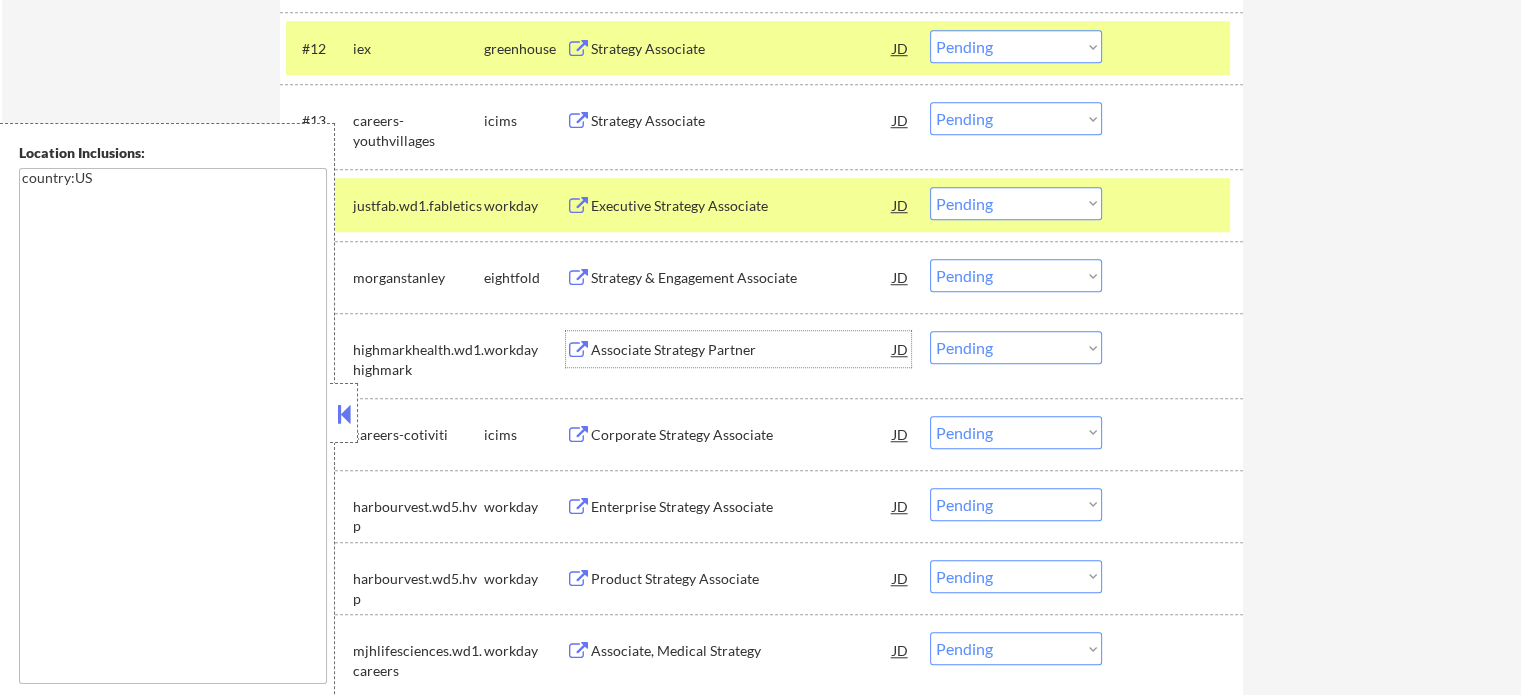 click on "Associate Strategy Partner" at bounding box center (742, 349) 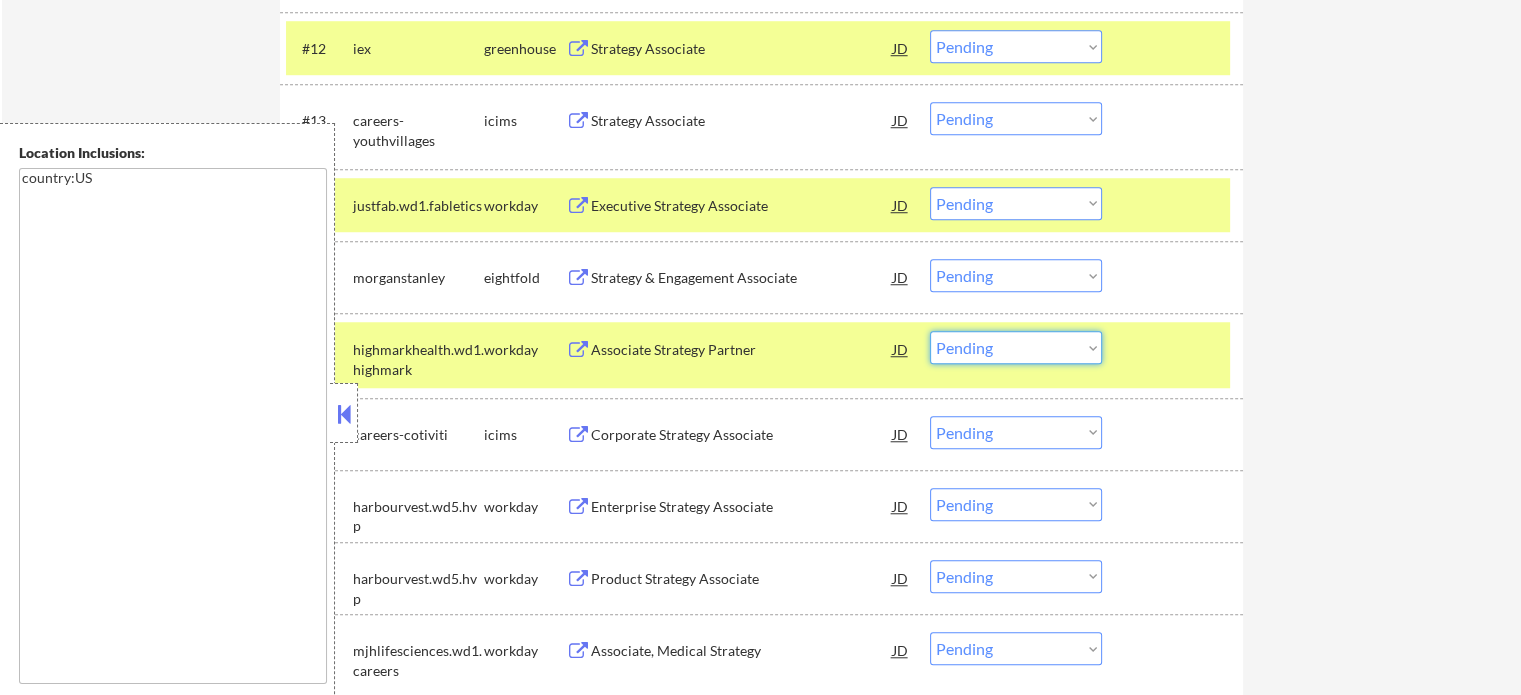 click on "Choose an option... Pending Applied Excluded (Questions) Excluded (Expired) Excluded (Location) Excluded (Bad Match) Excluded (Blocklist) Excluded (Salary) Excluded (Other)" at bounding box center (1016, 347) 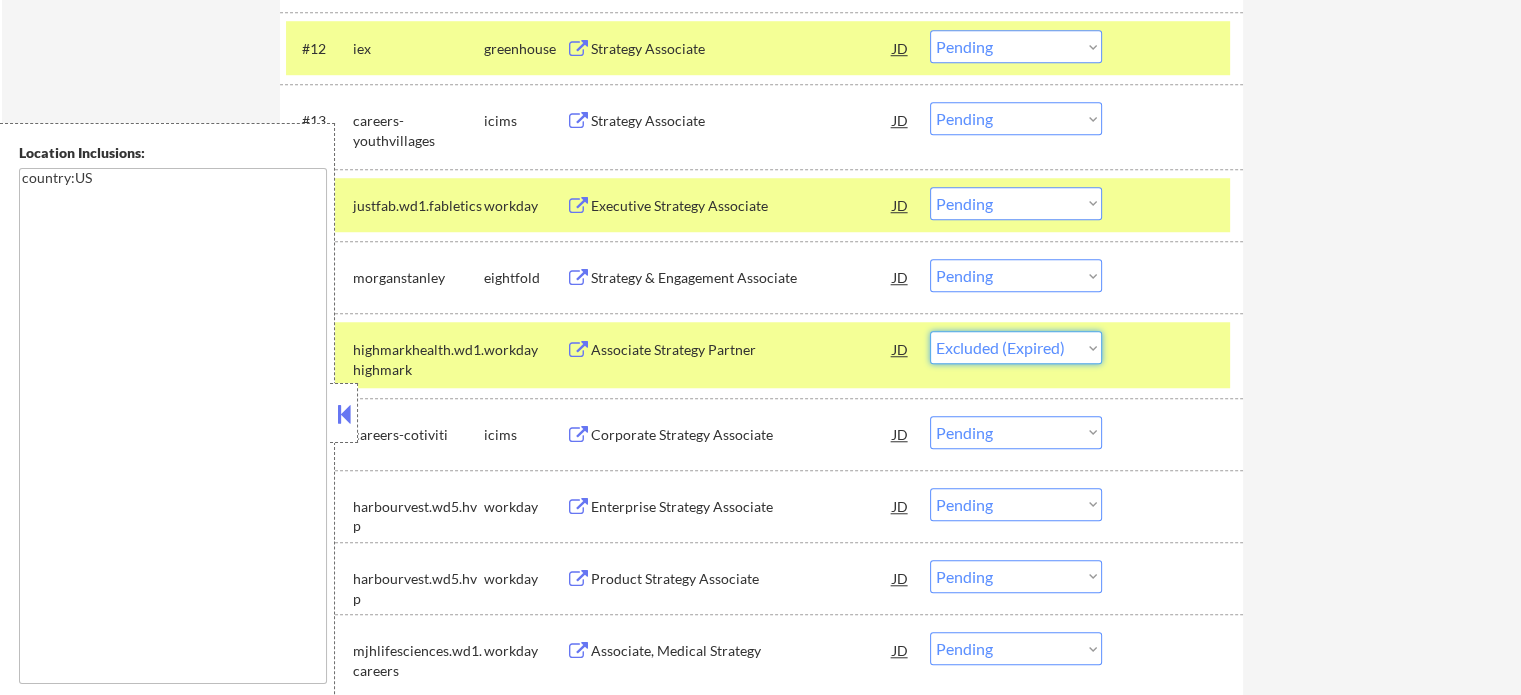 click on "Choose an option... Pending Applied Excluded (Questions) Excluded (Expired) Excluded (Location) Excluded (Bad Match) Excluded (Blocklist) Excluded (Salary) Excluded (Other)" at bounding box center [1016, 347] 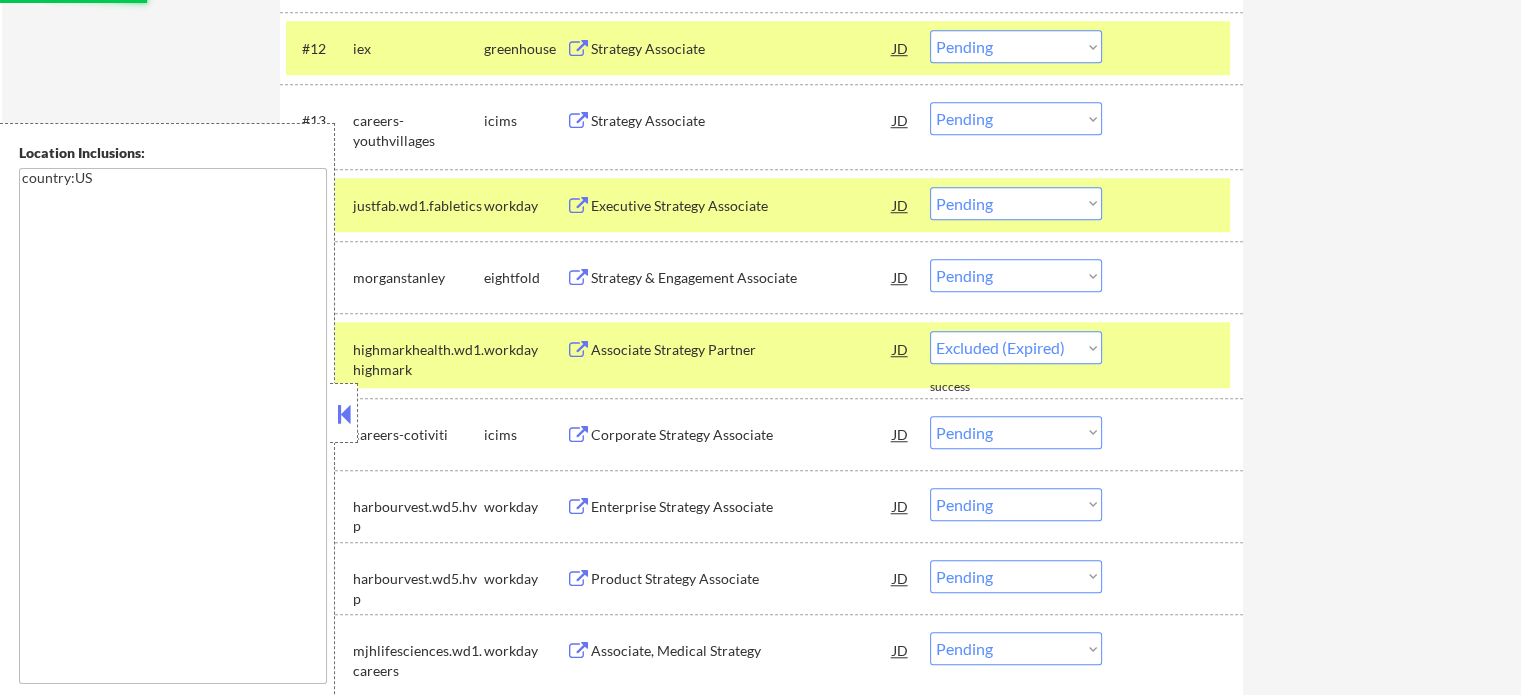 select on ""pending"" 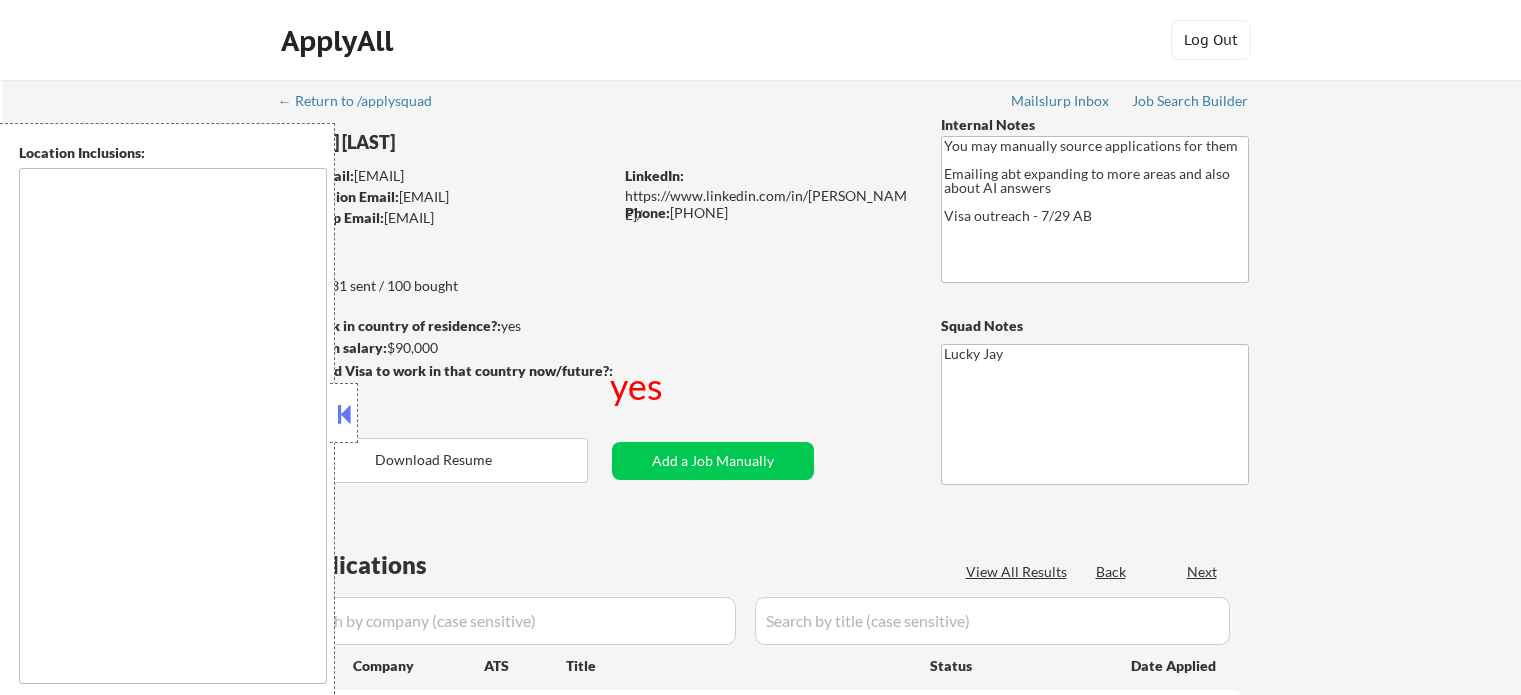 scroll, scrollTop: 1680, scrollLeft: 0, axis: vertical 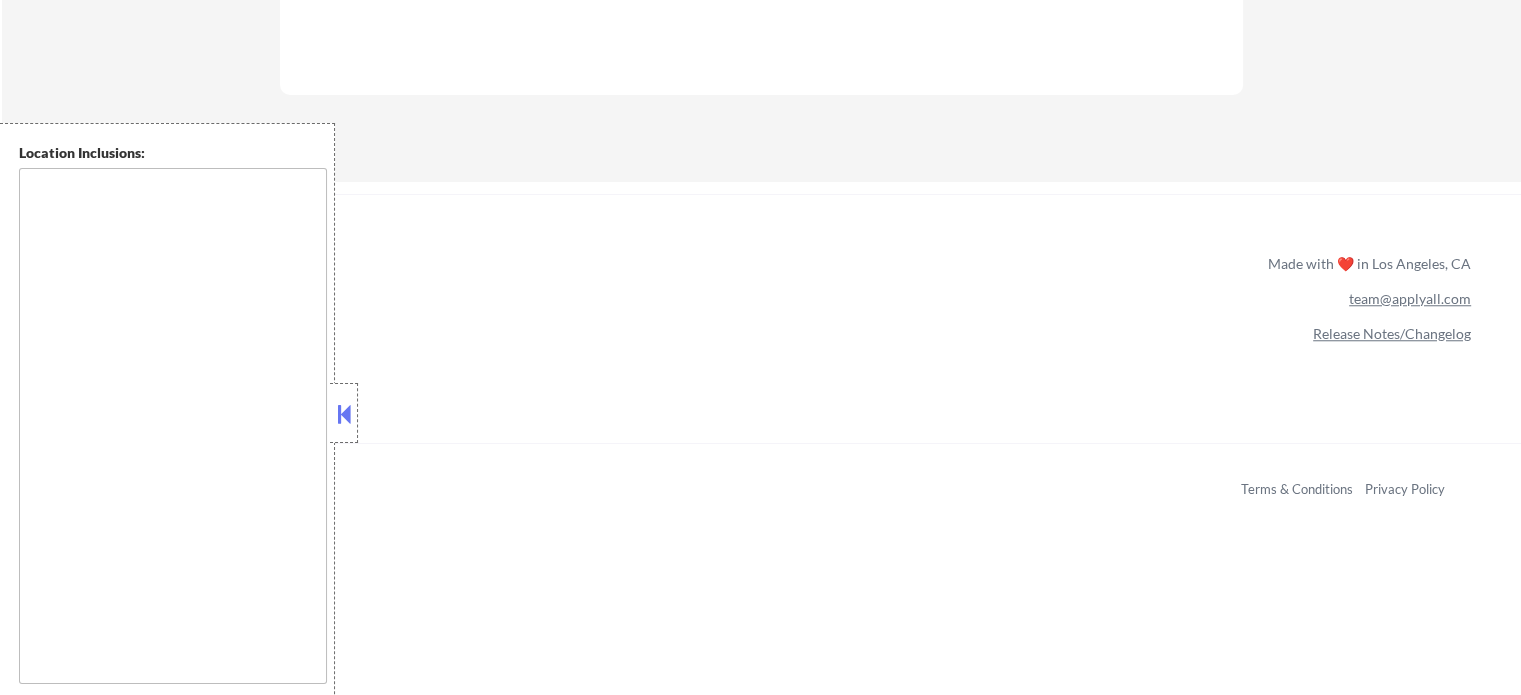 type on "country:US" 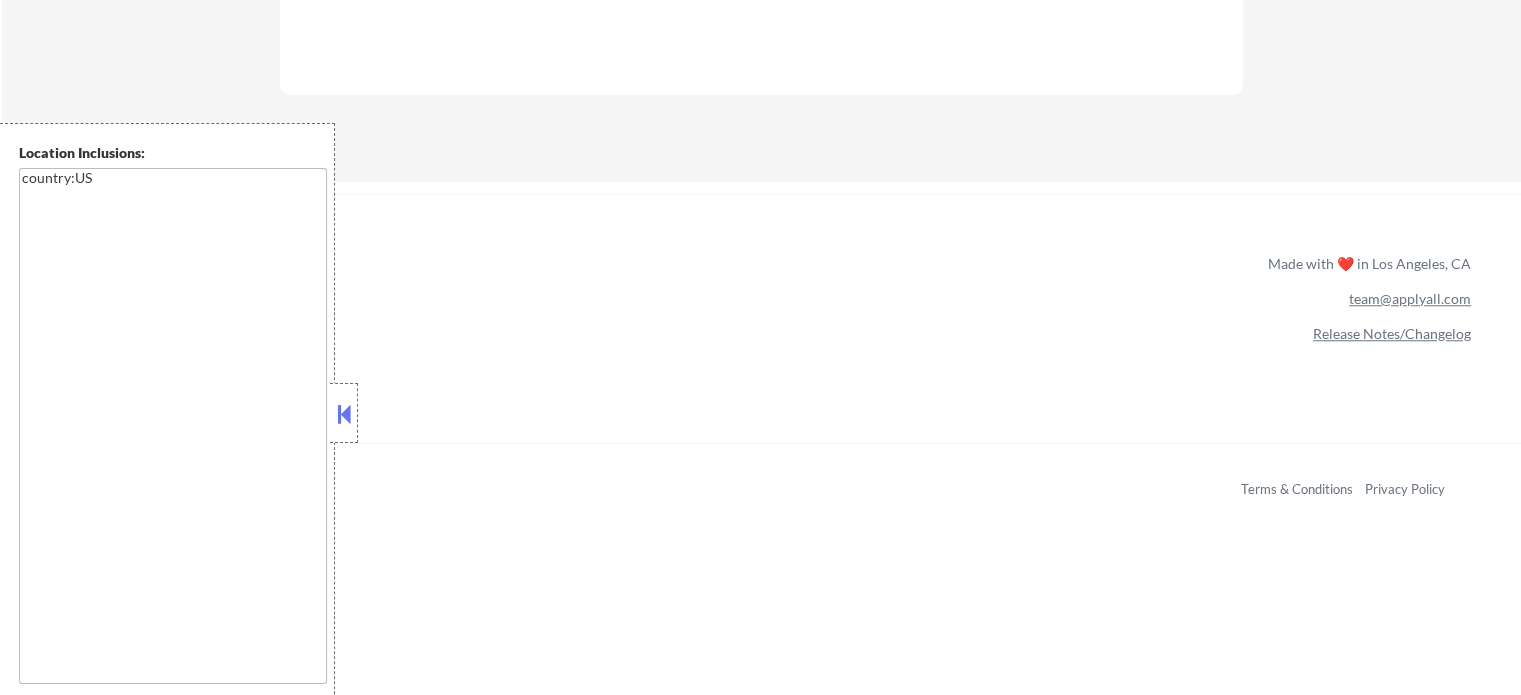 select on ""pending"" 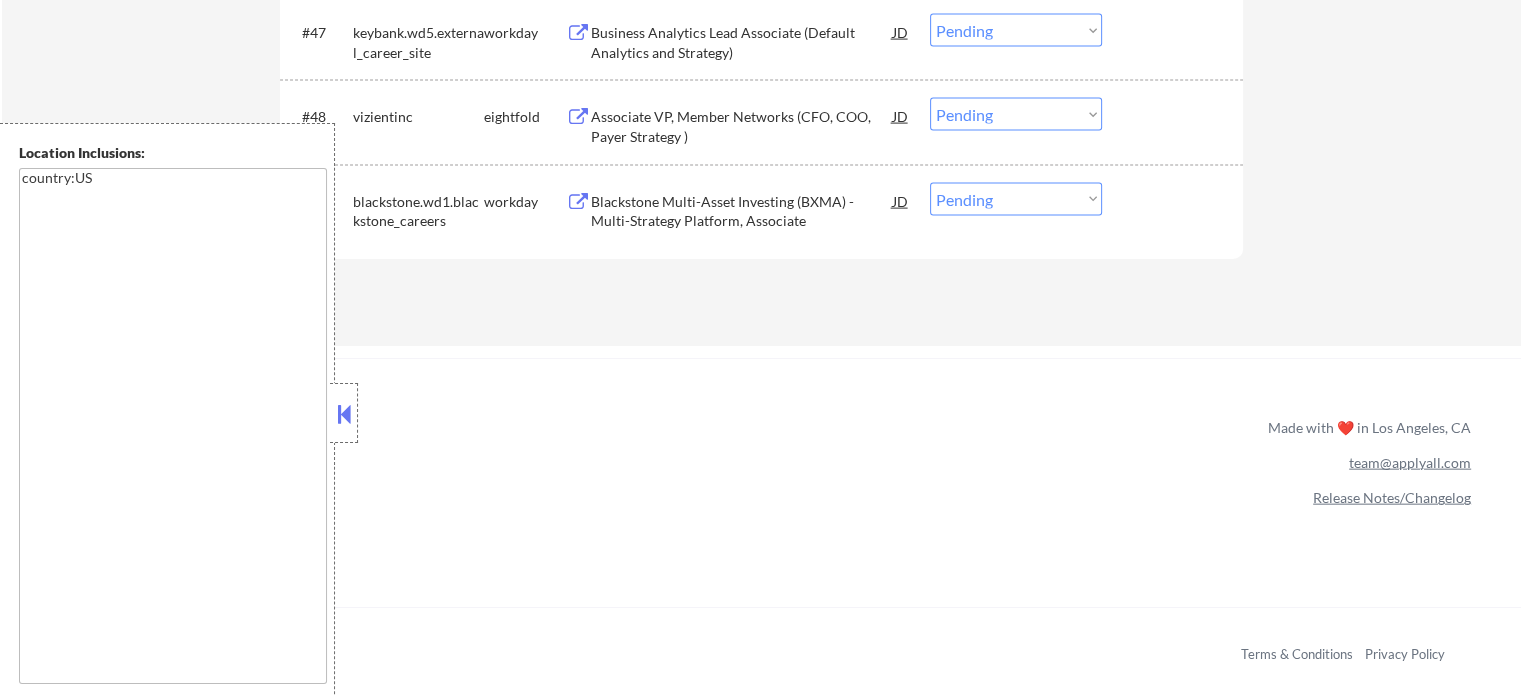 scroll, scrollTop: 4500, scrollLeft: 0, axis: vertical 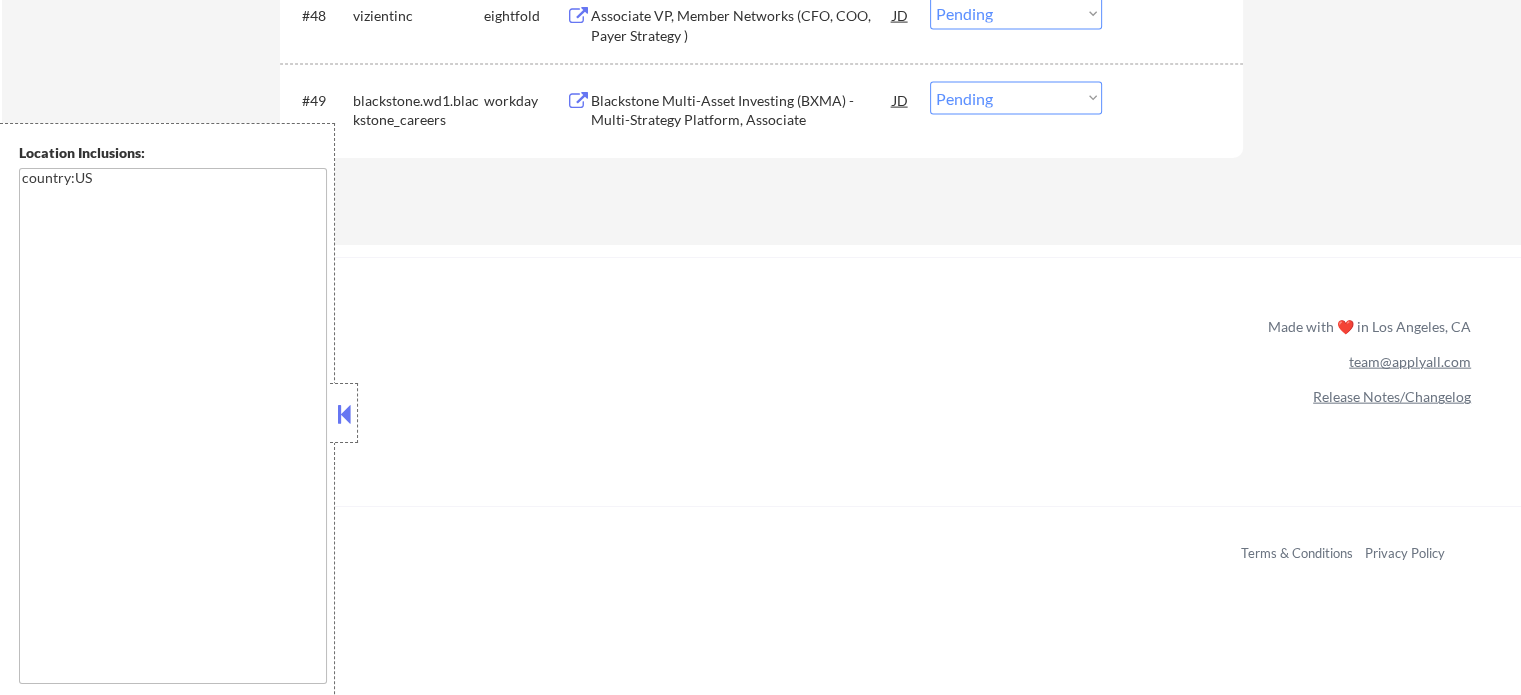 click on "#49 blackstone.wd1.blackstone_careers workday Blackstone Multi-Asset Investing (BXMA) - Multi-Strategy Platform, Associate JD Choose an option... Pending Applied Excluded (Questions) Excluded (Expired) Excluded (Location) Excluded (Bad Match) Excluded (Blocklist) Excluded (Salary) Excluded (Other)" at bounding box center (761, 106) 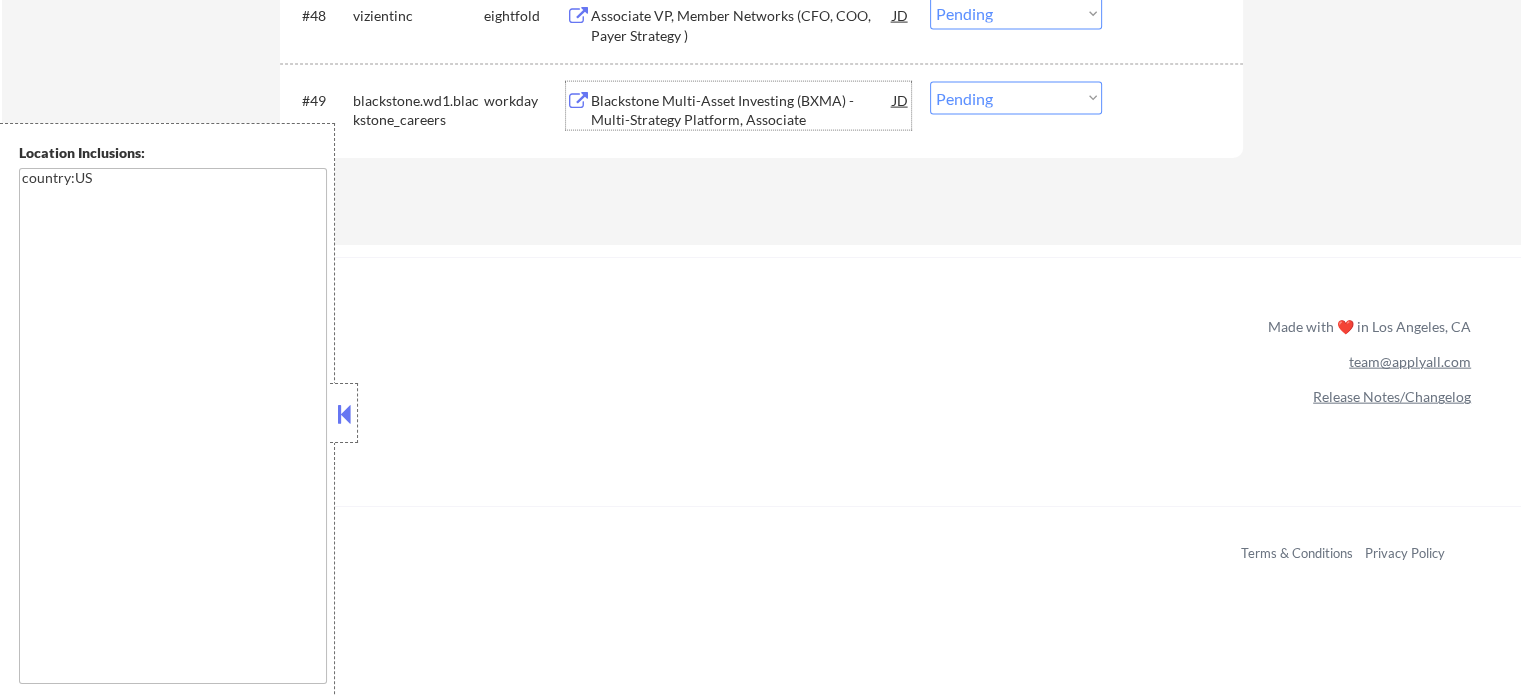 click on "Blackstone Multi-Asset Investing (BXMA) - Multi-Strategy Platform, Associate" at bounding box center [742, 110] 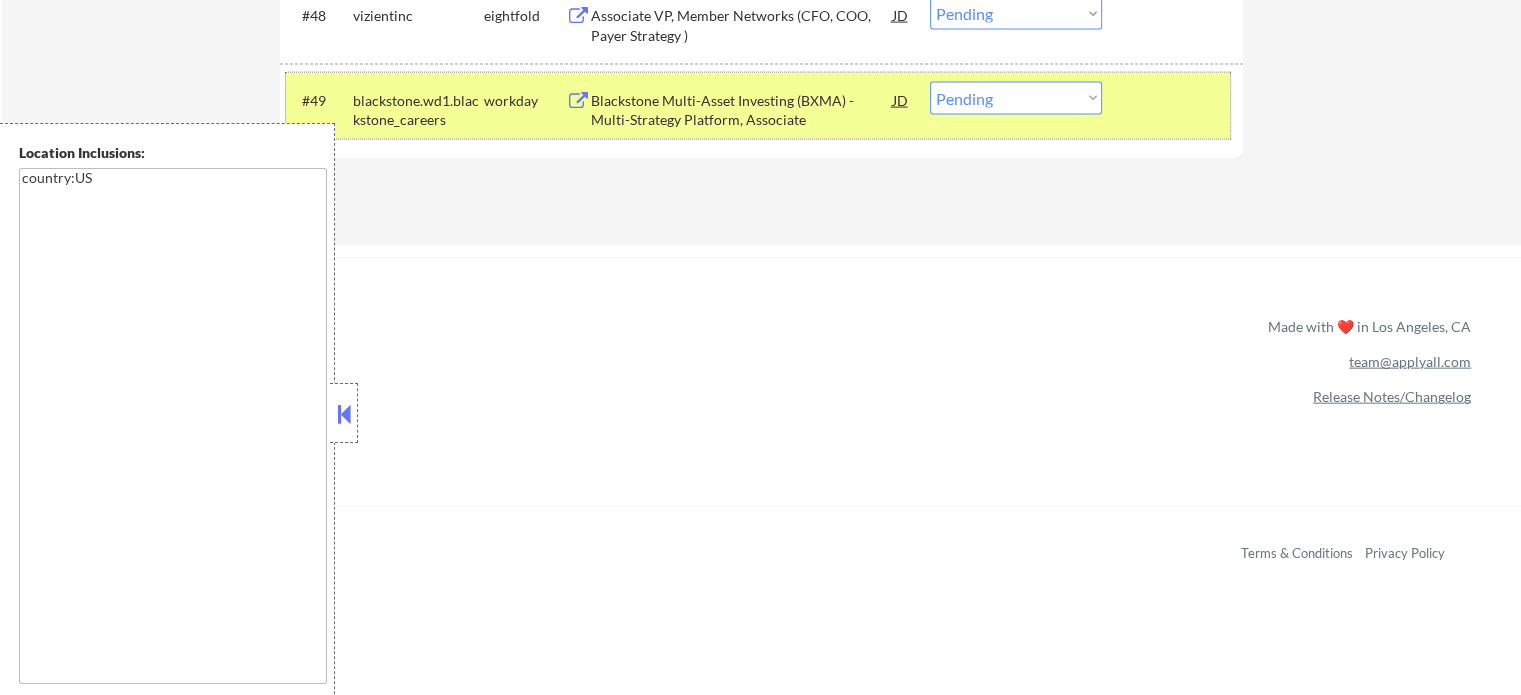 click at bounding box center (1175, 100) 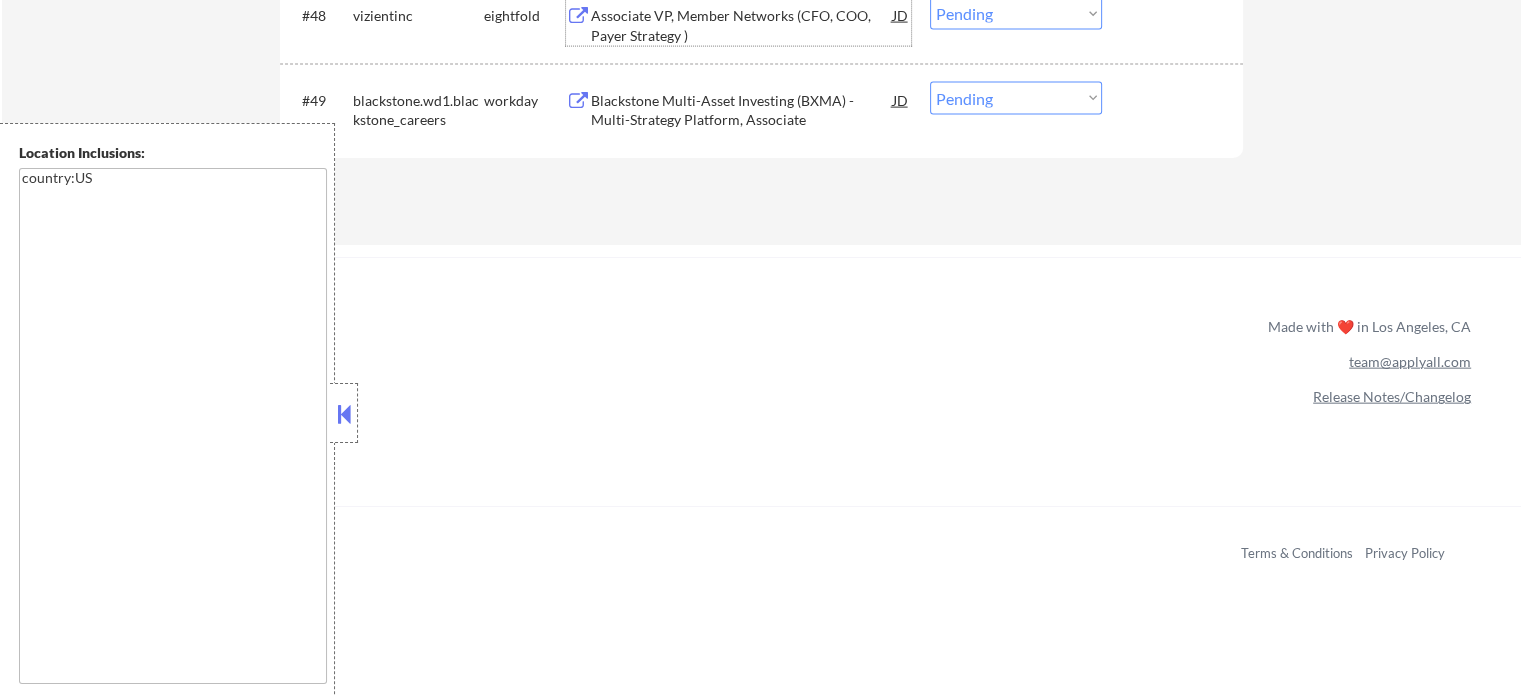 click on "Associate VP, Member Networks (CFO, COO, Payer Strategy )" at bounding box center (742, 25) 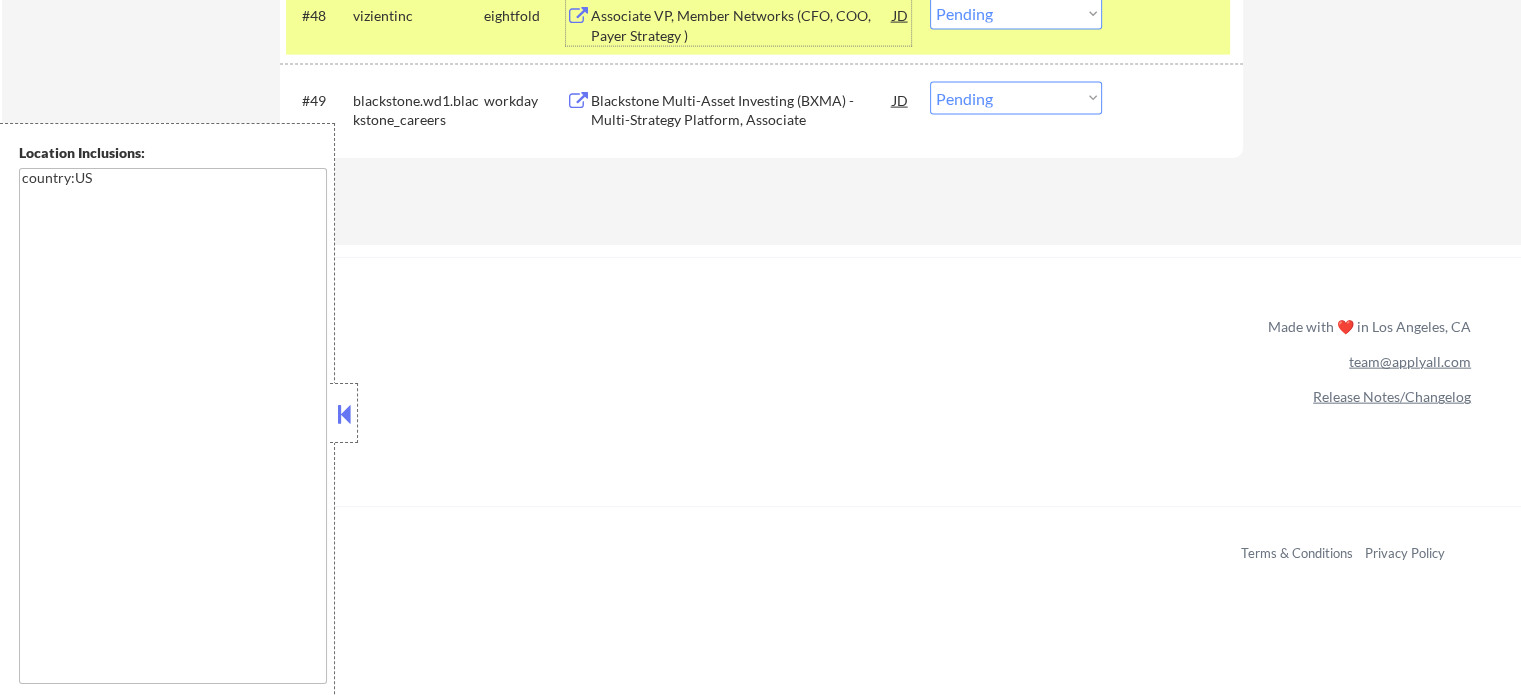 click on "#48 vizientinc eightfold Associate VP, Member Networks (CFO, COO, Payer Strategy ) JD Choose an option... Pending Applied Excluded (Questions) Excluded (Expired) Excluded (Location) Excluded (Bad Match) Excluded (Blocklist) Excluded (Salary) Excluded (Other)" at bounding box center (758, 21) 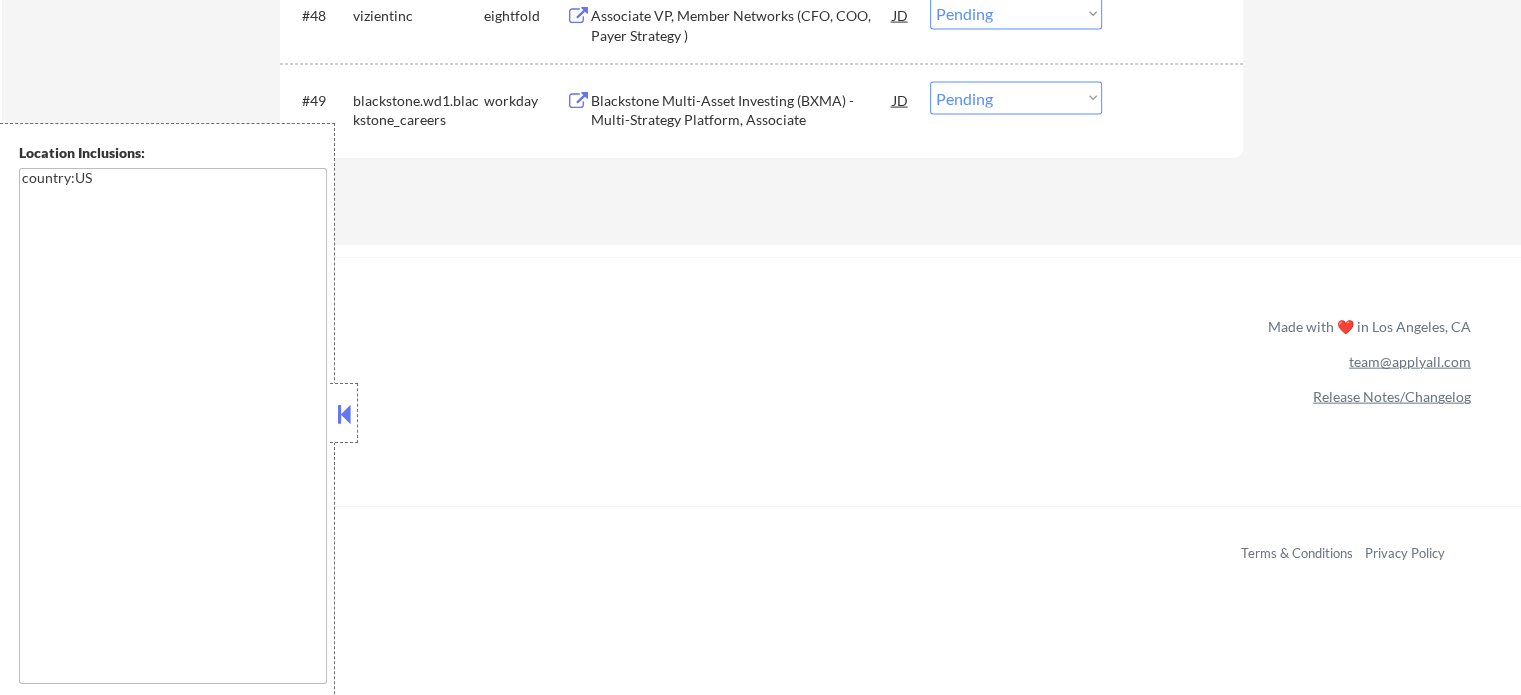 scroll, scrollTop: 4300, scrollLeft: 0, axis: vertical 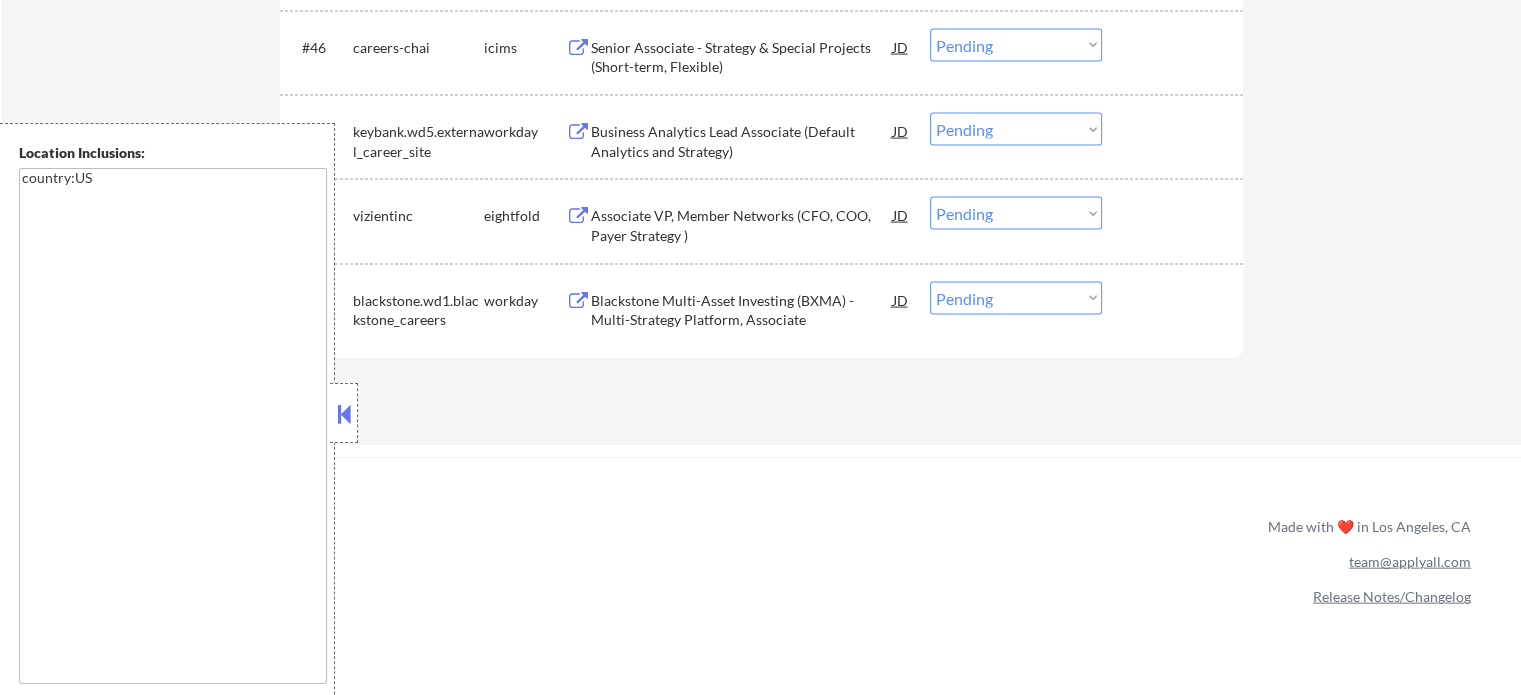 click on "Business Analytics Lead Associate (Default Analytics and Strategy)" at bounding box center [742, 141] 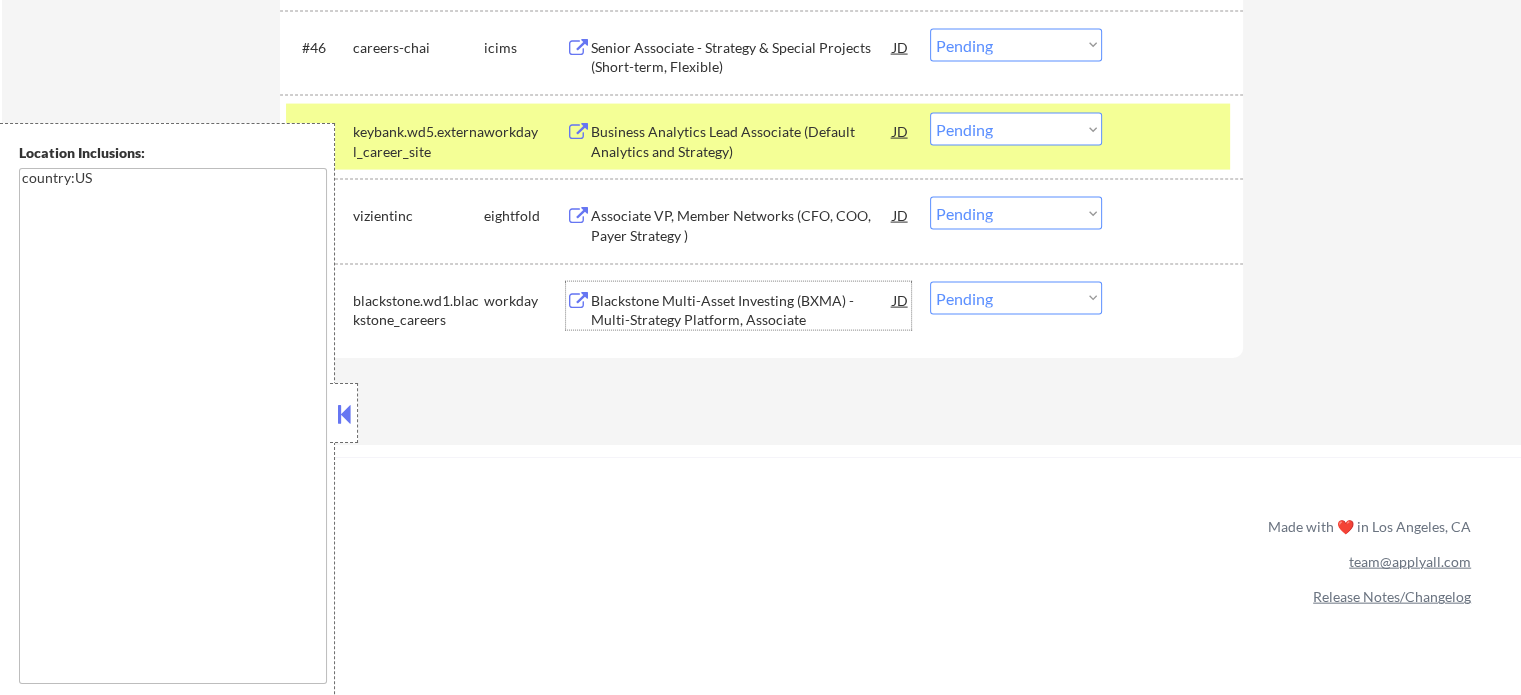 click on "Blackstone Multi-Asset Investing (BXMA) - Multi-Strategy Platform, Associate" at bounding box center (742, 310) 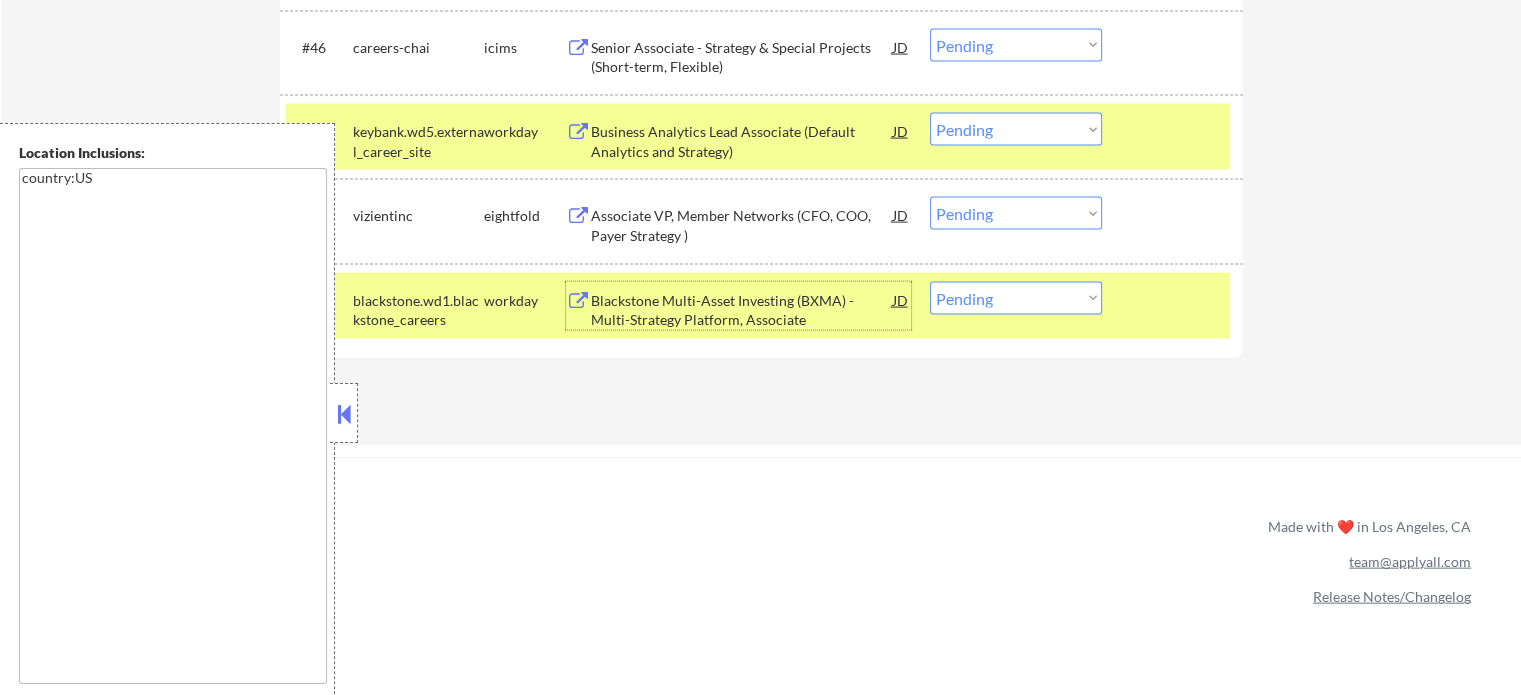 drag, startPoint x: 1179, startPoint y: 293, endPoint x: 1168, endPoint y: 233, distance: 61 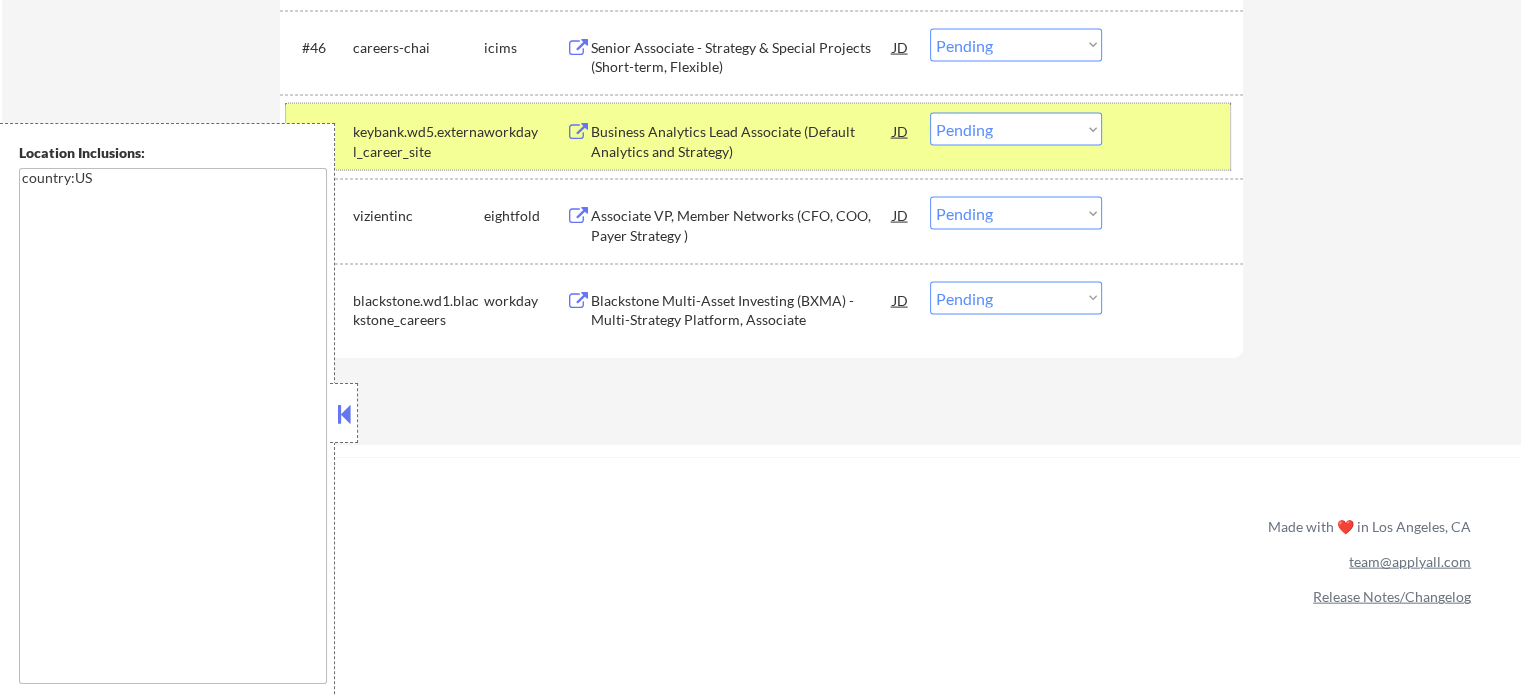click on "#47 keybank.wd5.external_career_site workday Business Analytics Lead Associate (Default Analytics and Strategy) JD Choose an option... Pending Applied Excluded (Questions) Excluded (Expired) Excluded (Location) Excluded (Bad Match) Excluded (Blocklist) Excluded (Salary) Excluded (Other)" at bounding box center (758, 137) 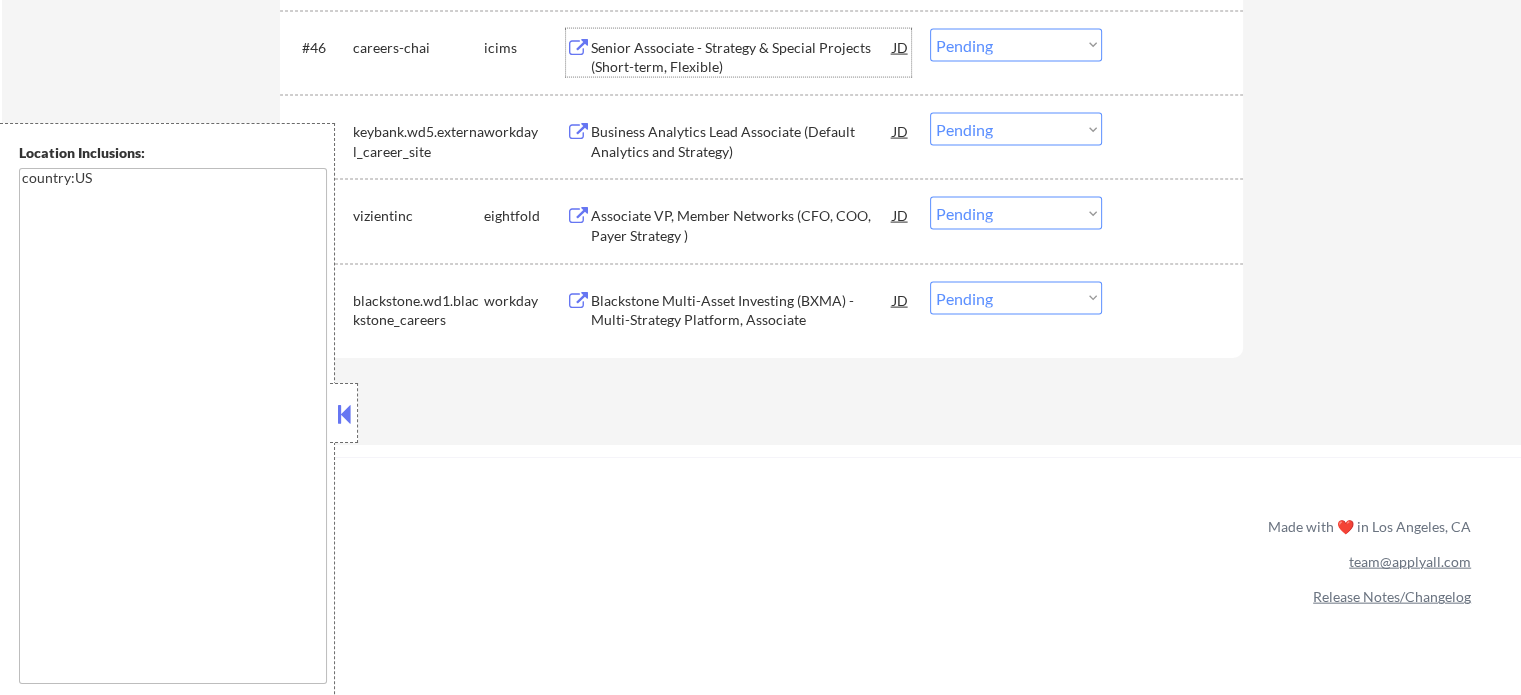 click on "Senior Associate - Strategy & Special Projects (Short-term, Flexible)" at bounding box center (742, 57) 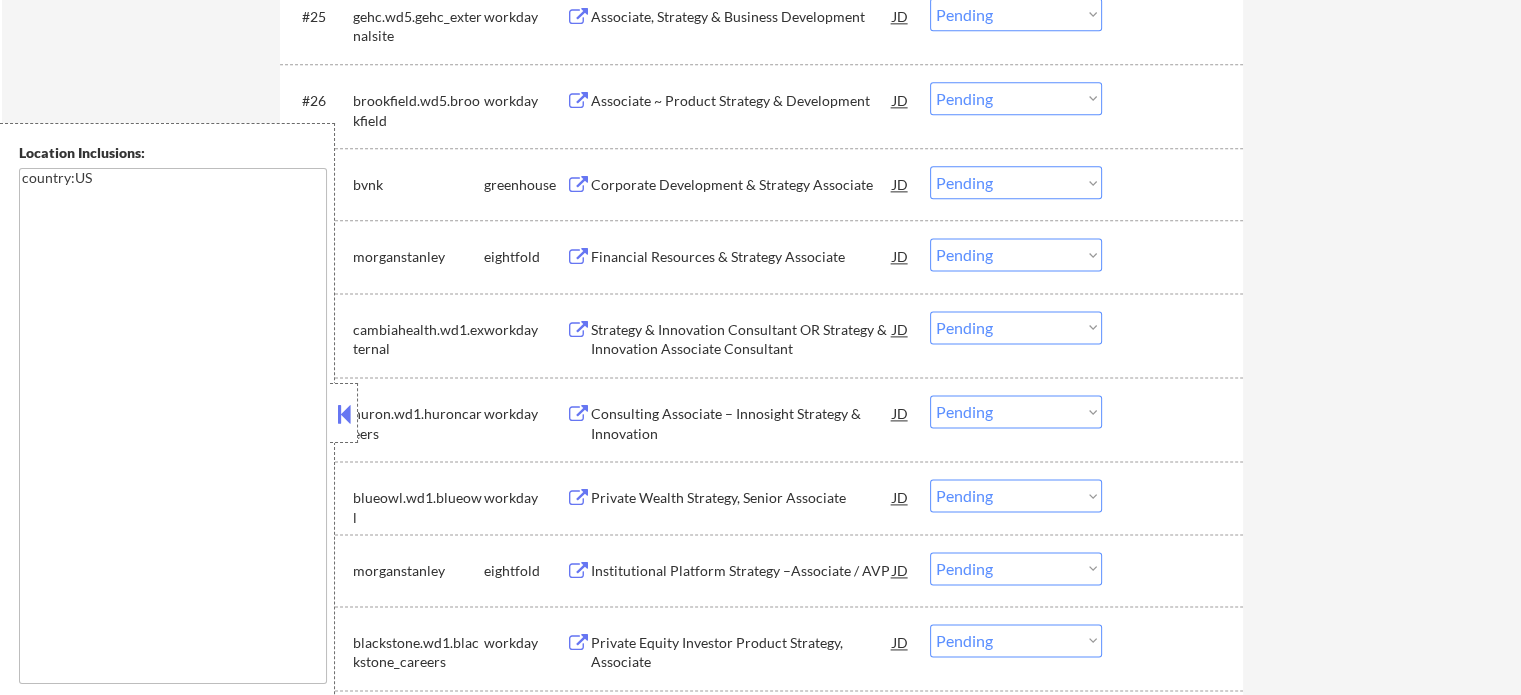 scroll, scrollTop: 2400, scrollLeft: 0, axis: vertical 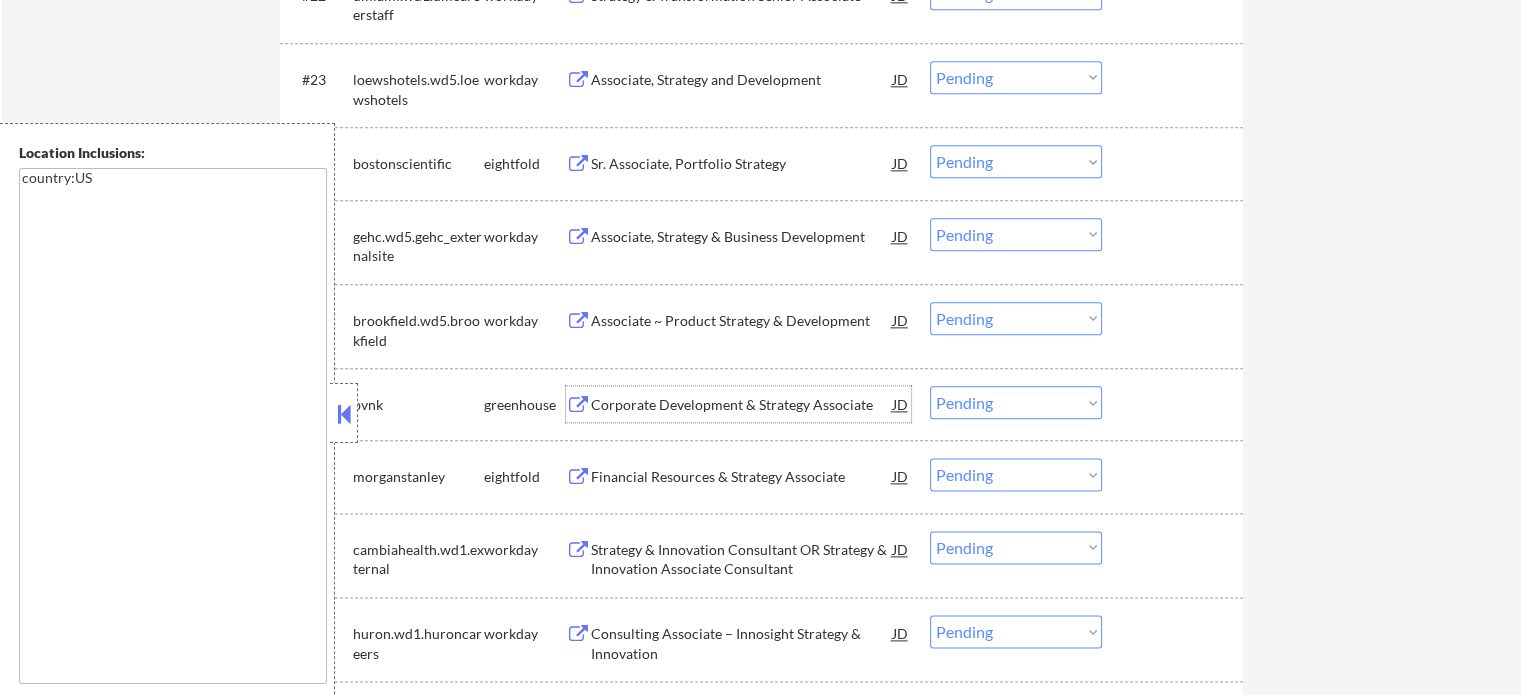 click on "Corporate Development & Strategy Associate" at bounding box center [742, 404] 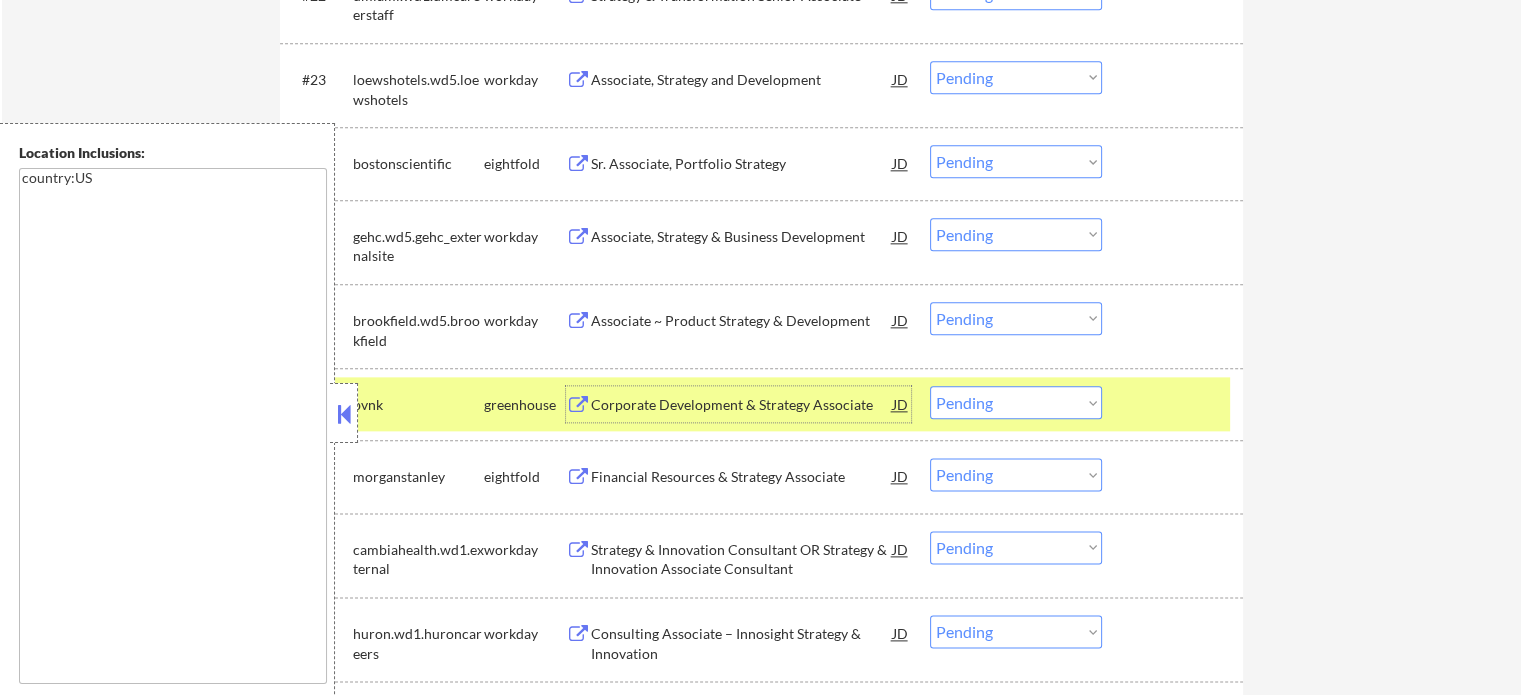 click on "#27 bvnk greenhouse Corporate Development & Strategy Associate JD Choose an option... Pending Applied Excluded (Questions) Excluded (Expired) Excluded (Location) Excluded (Bad Match) Excluded (Blocklist) Excluded (Salary) Excluded (Other)" at bounding box center [758, 404] 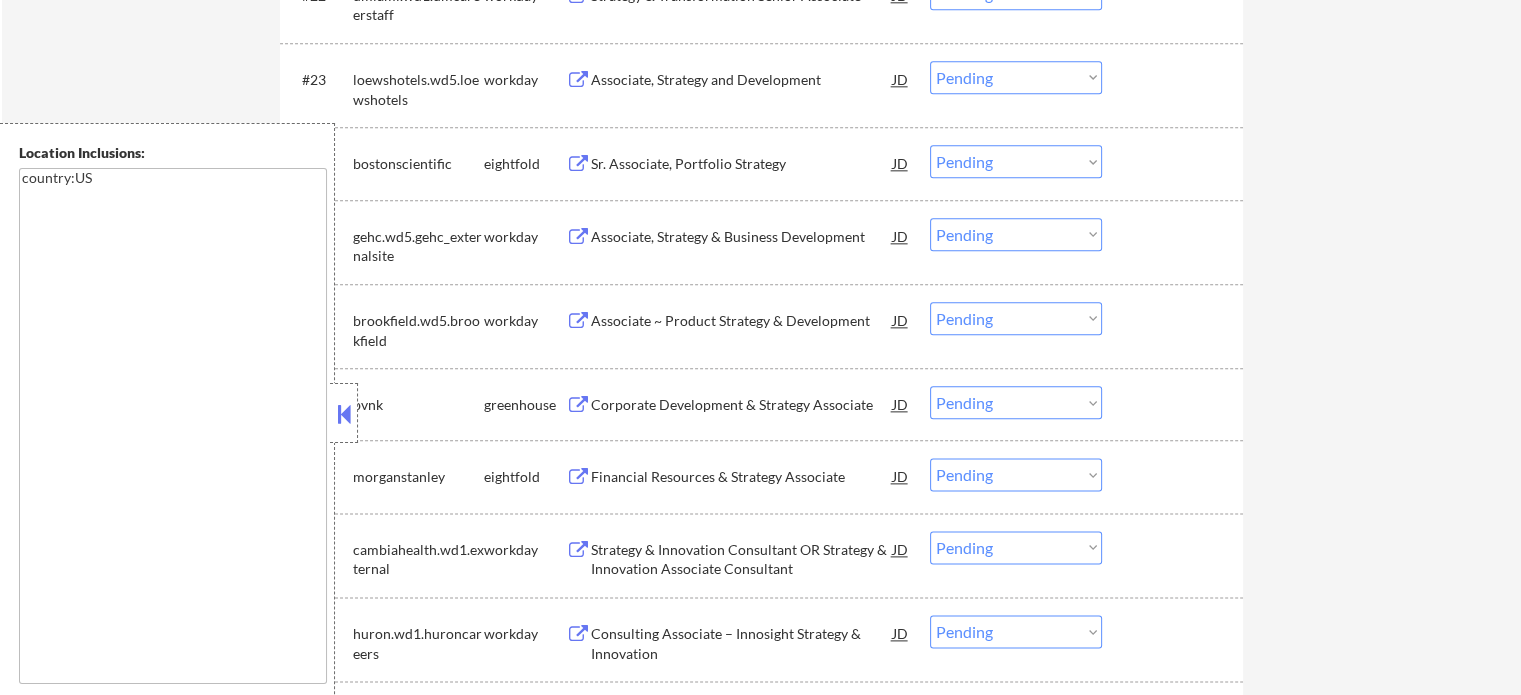 click on "Sr. Associate, Portfolio Strategy" at bounding box center [742, 164] 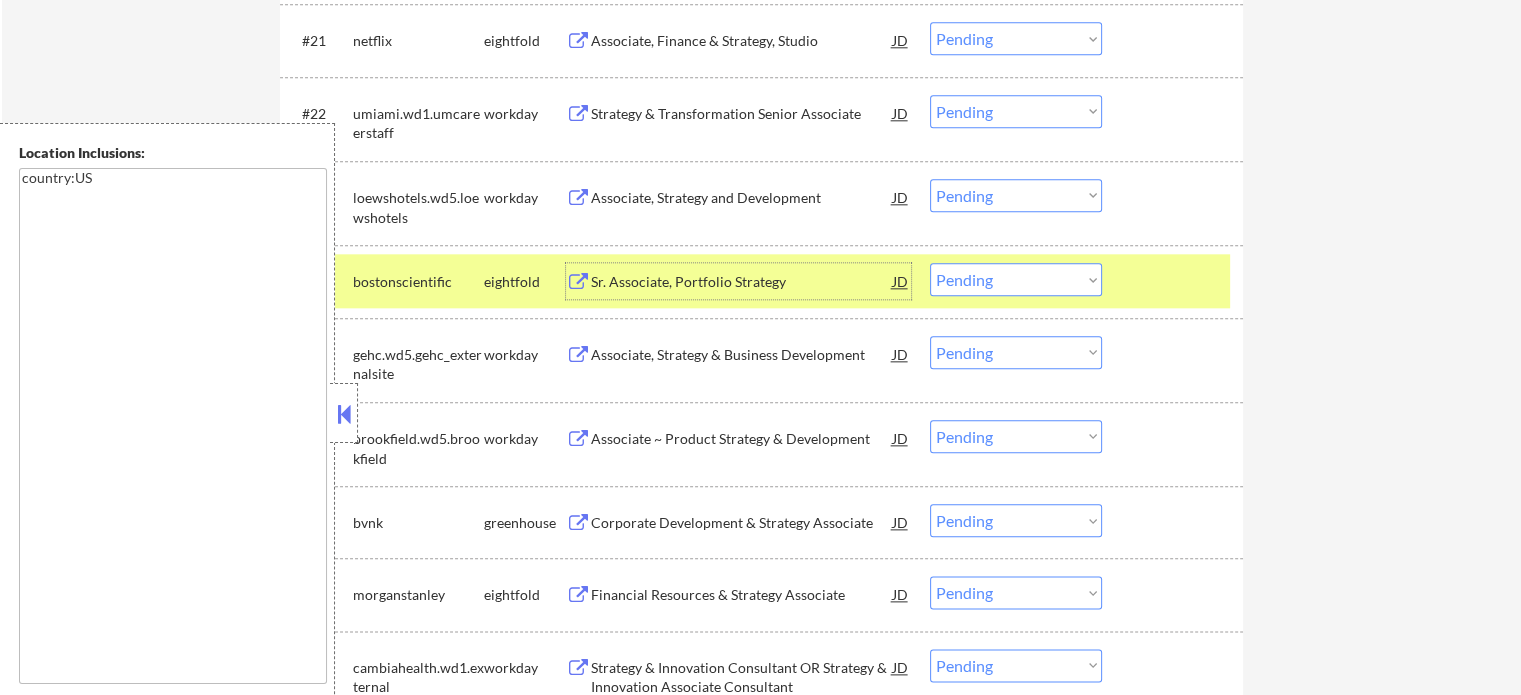 scroll, scrollTop: 2100, scrollLeft: 0, axis: vertical 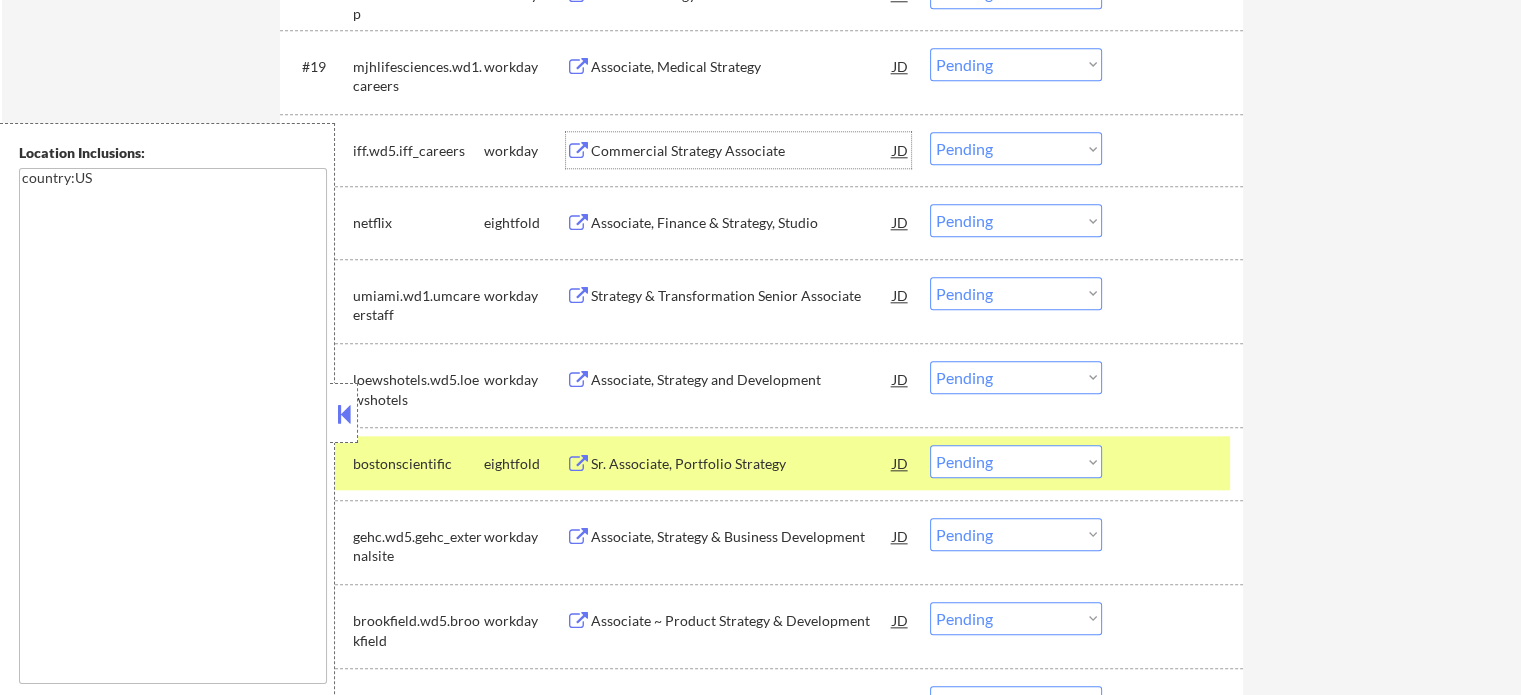 click on "Commercial Strategy Associate" at bounding box center [742, 150] 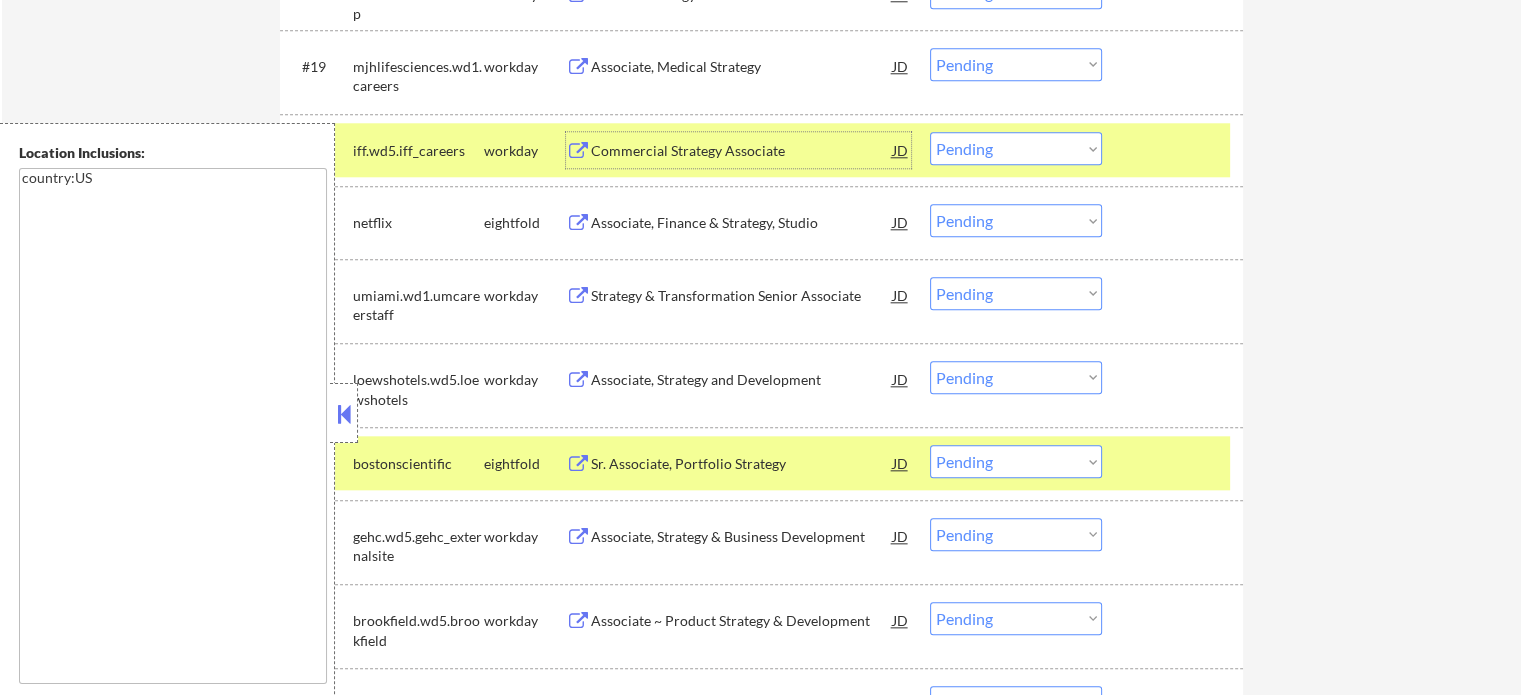 scroll, scrollTop: 2300, scrollLeft: 0, axis: vertical 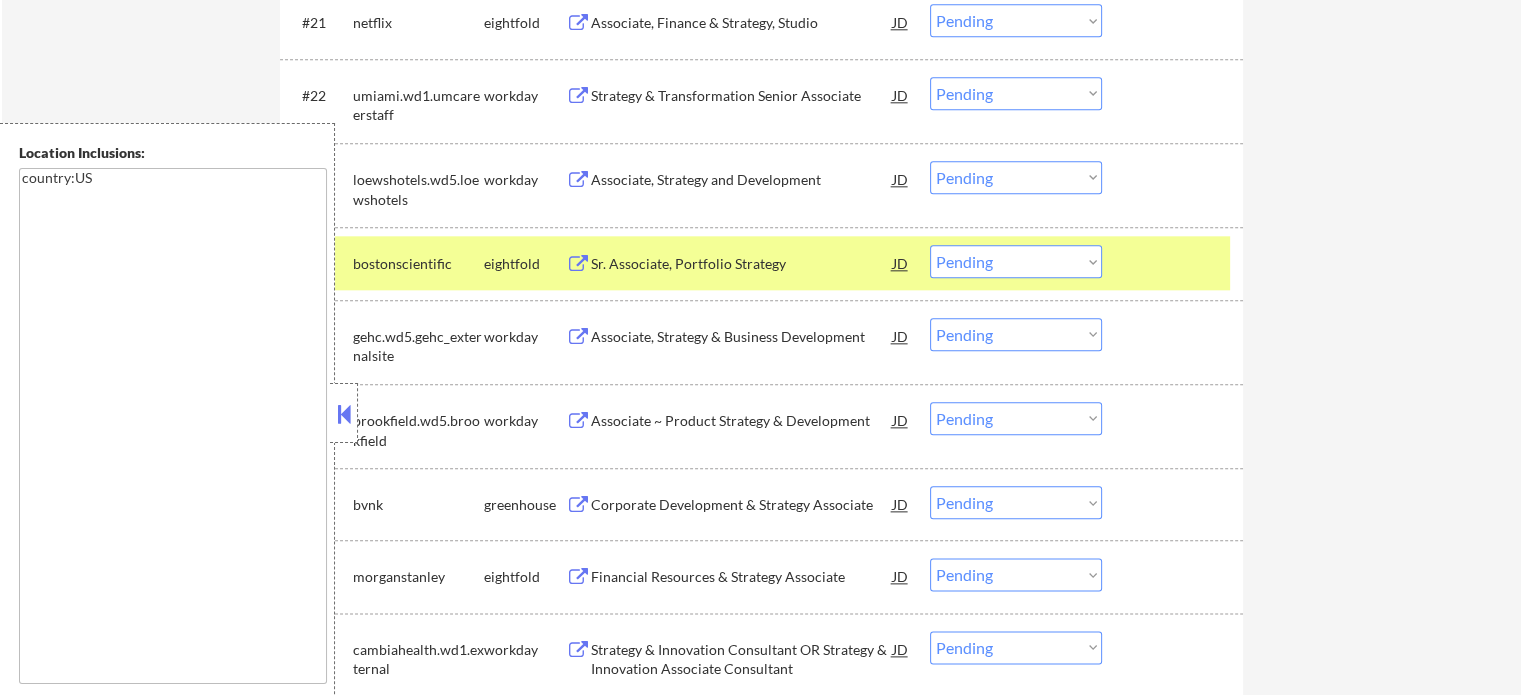 click on "Associate, Strategy & Business Development" at bounding box center (742, 337) 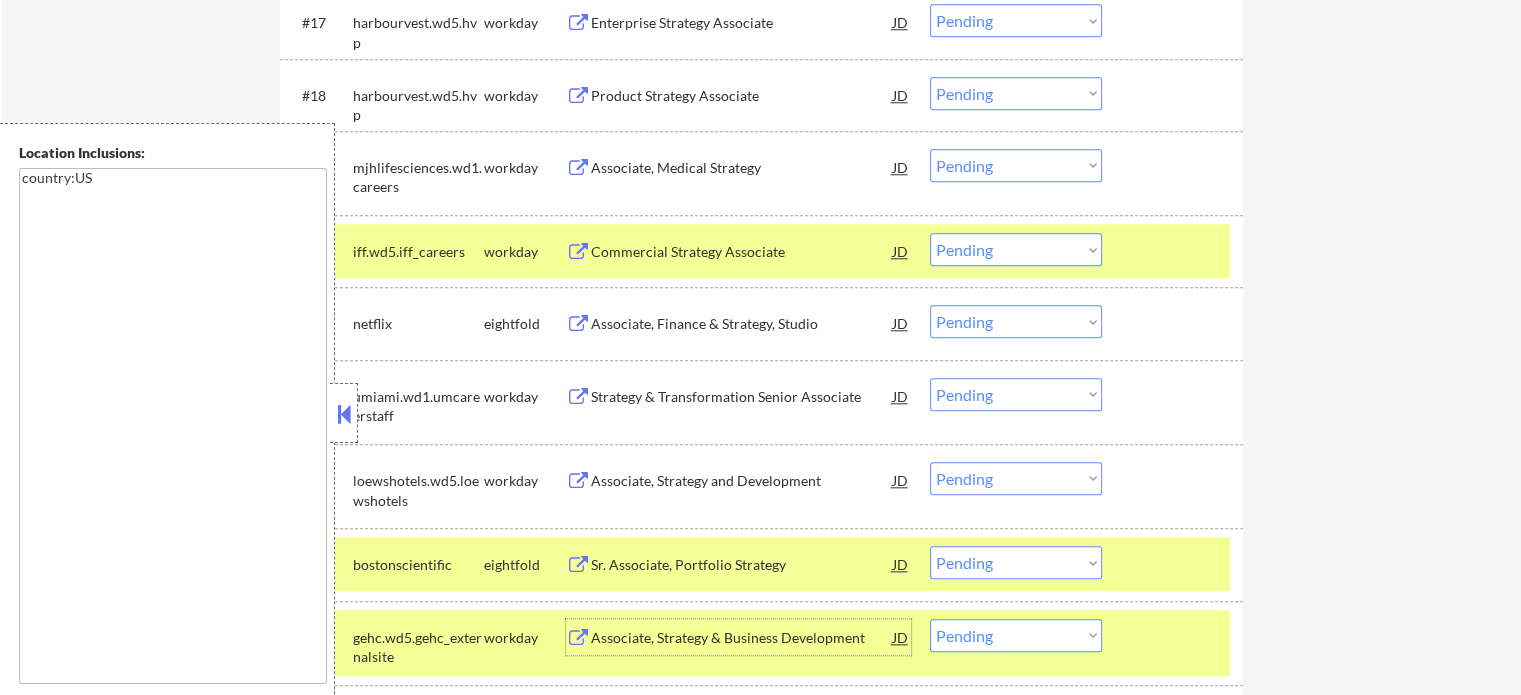 scroll, scrollTop: 1900, scrollLeft: 0, axis: vertical 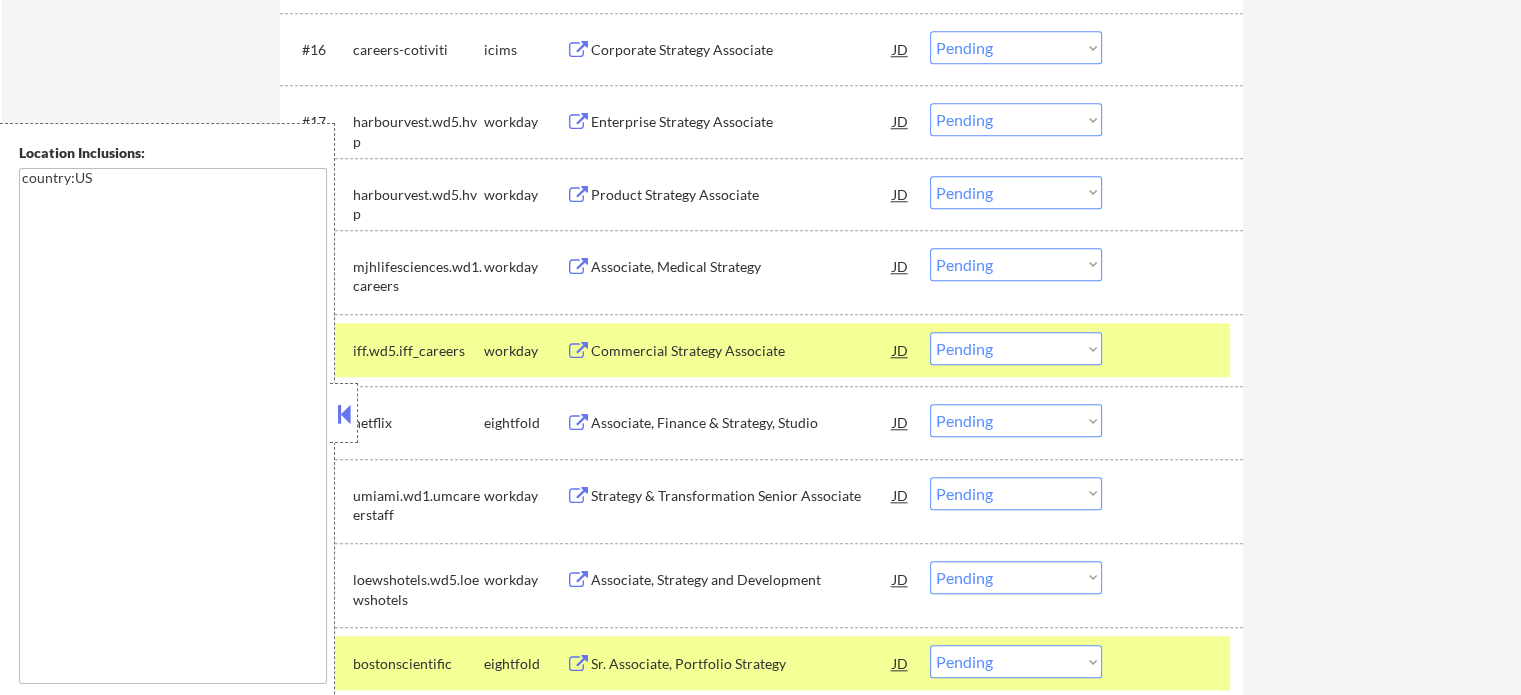 click on "Product Strategy Associate" at bounding box center [742, 195] 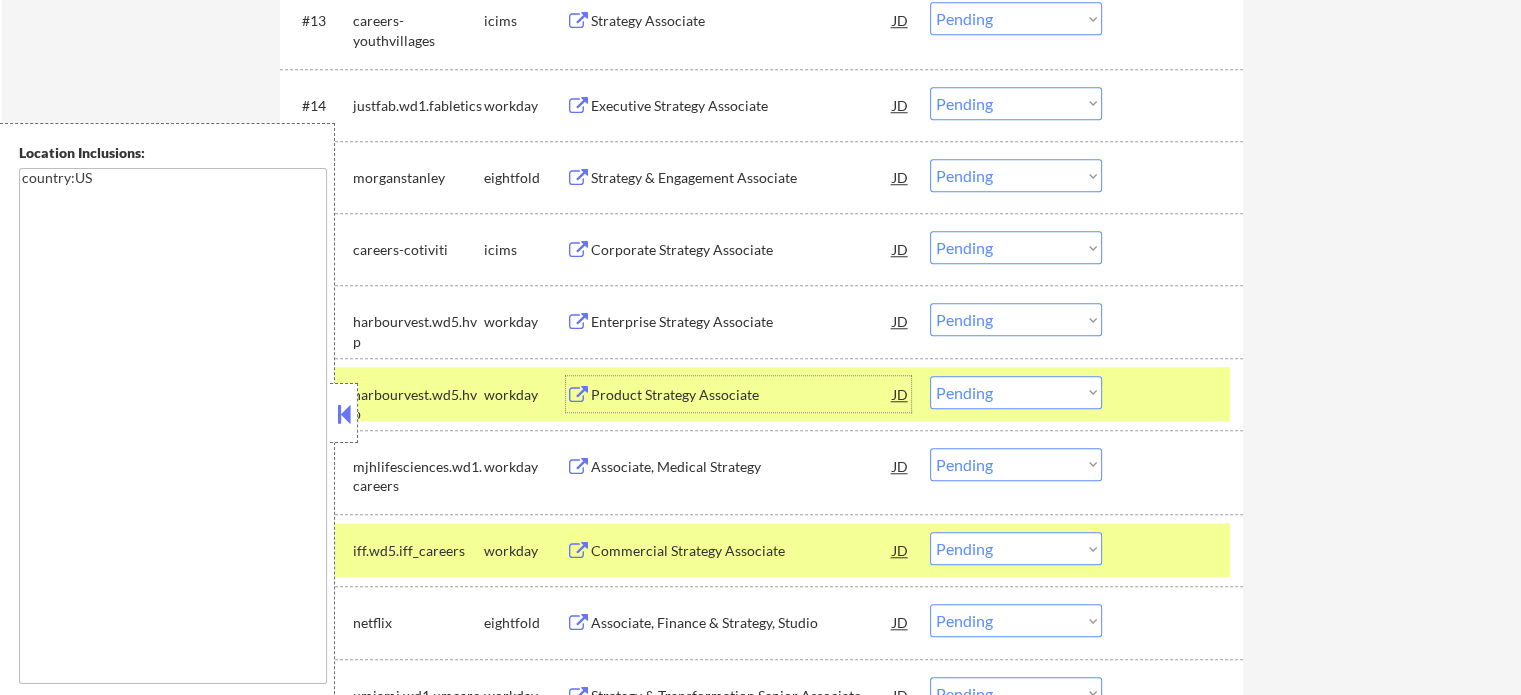 scroll, scrollTop: 1400, scrollLeft: 0, axis: vertical 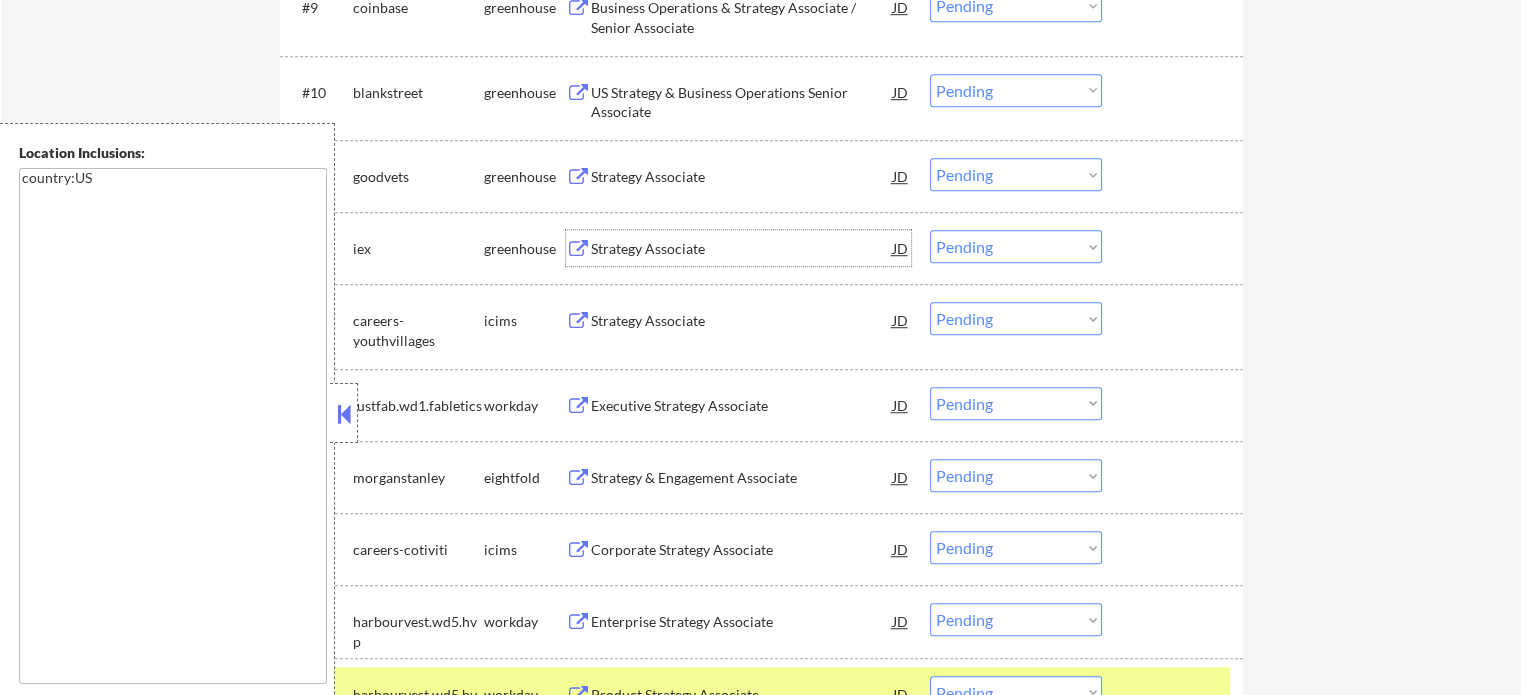 click on "Strategy Associate" at bounding box center [742, 249] 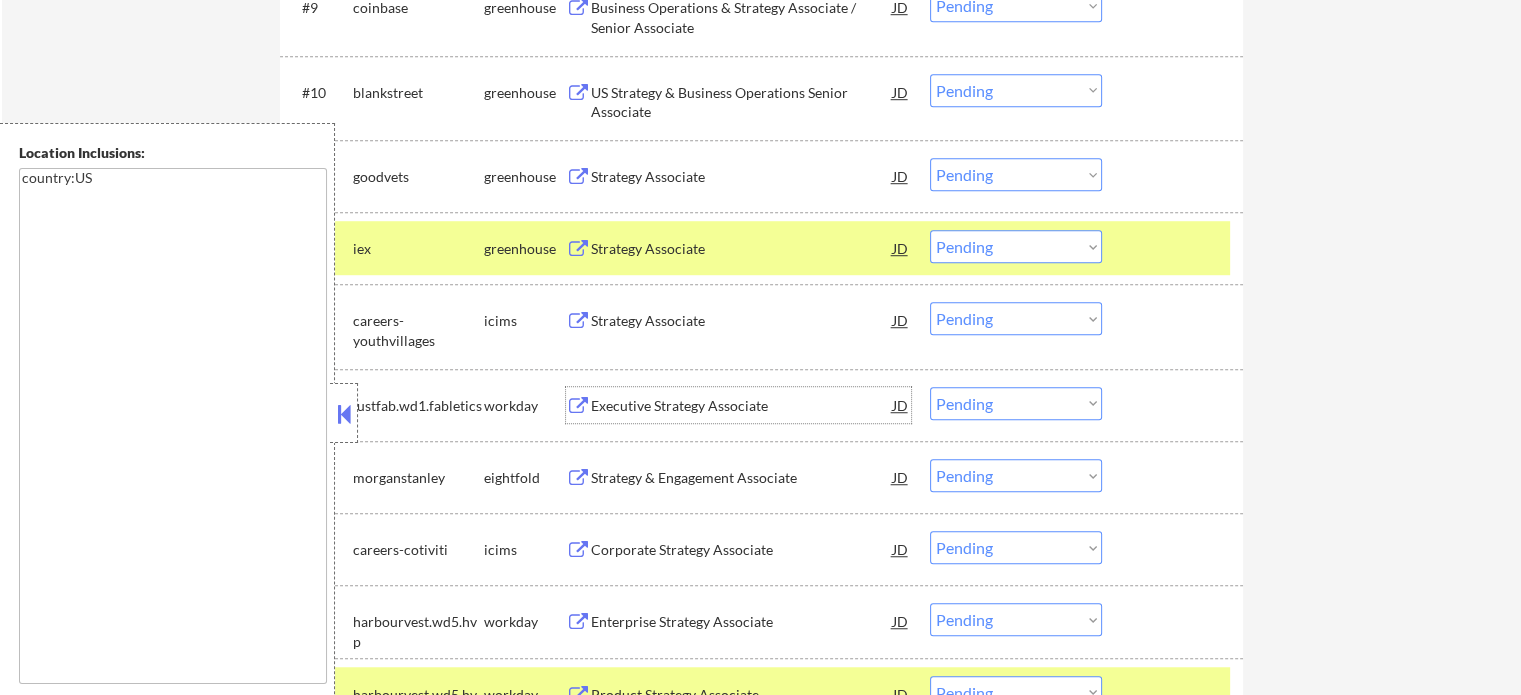 click on "Executive Strategy Associate" at bounding box center [742, 406] 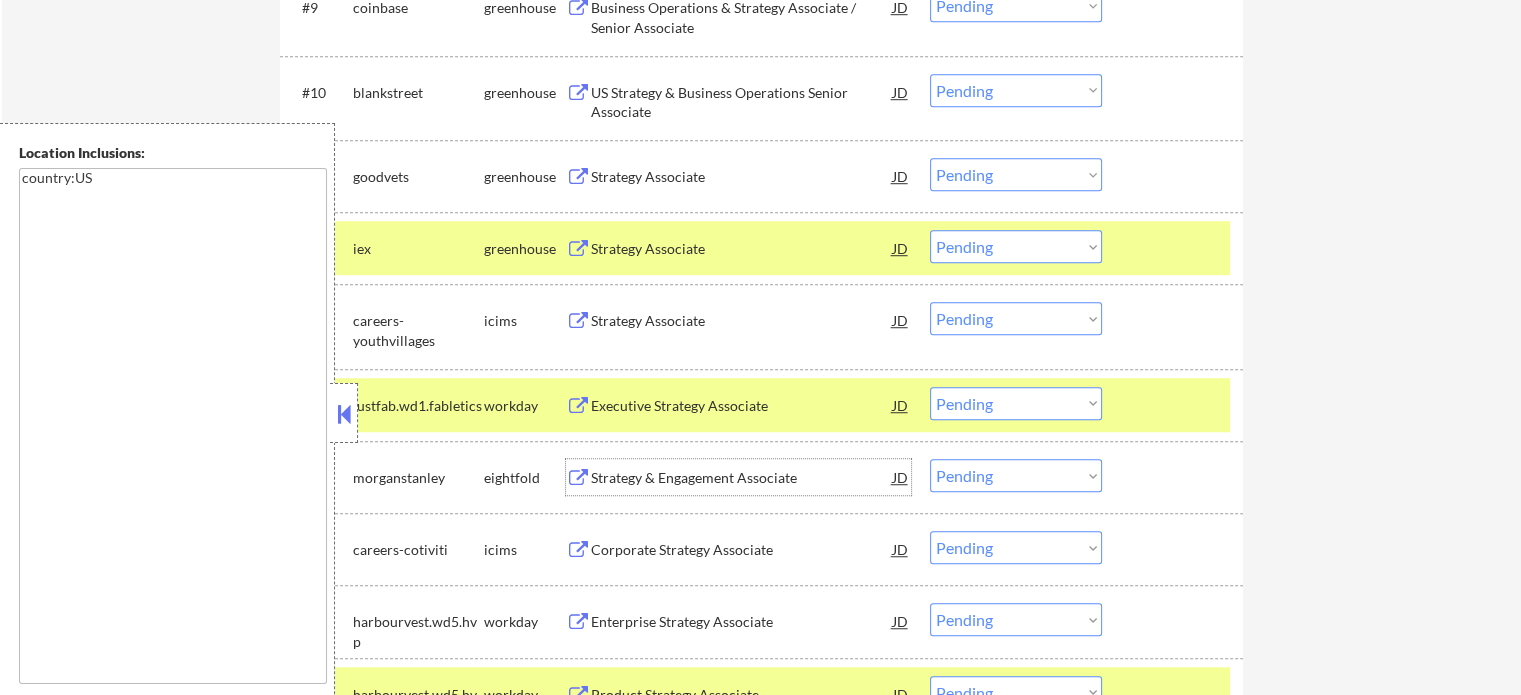 click on "Strategy & Engagement Associate" at bounding box center [742, 478] 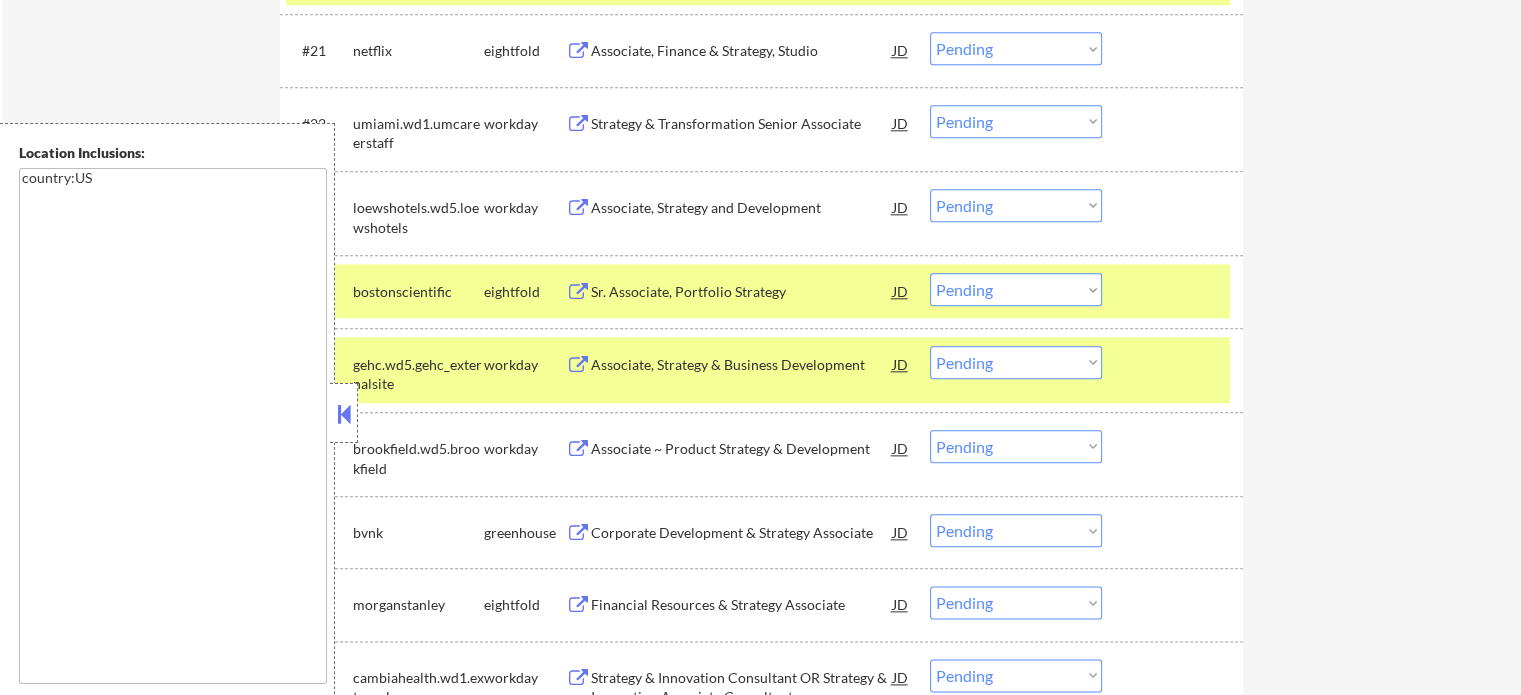scroll, scrollTop: 2400, scrollLeft: 0, axis: vertical 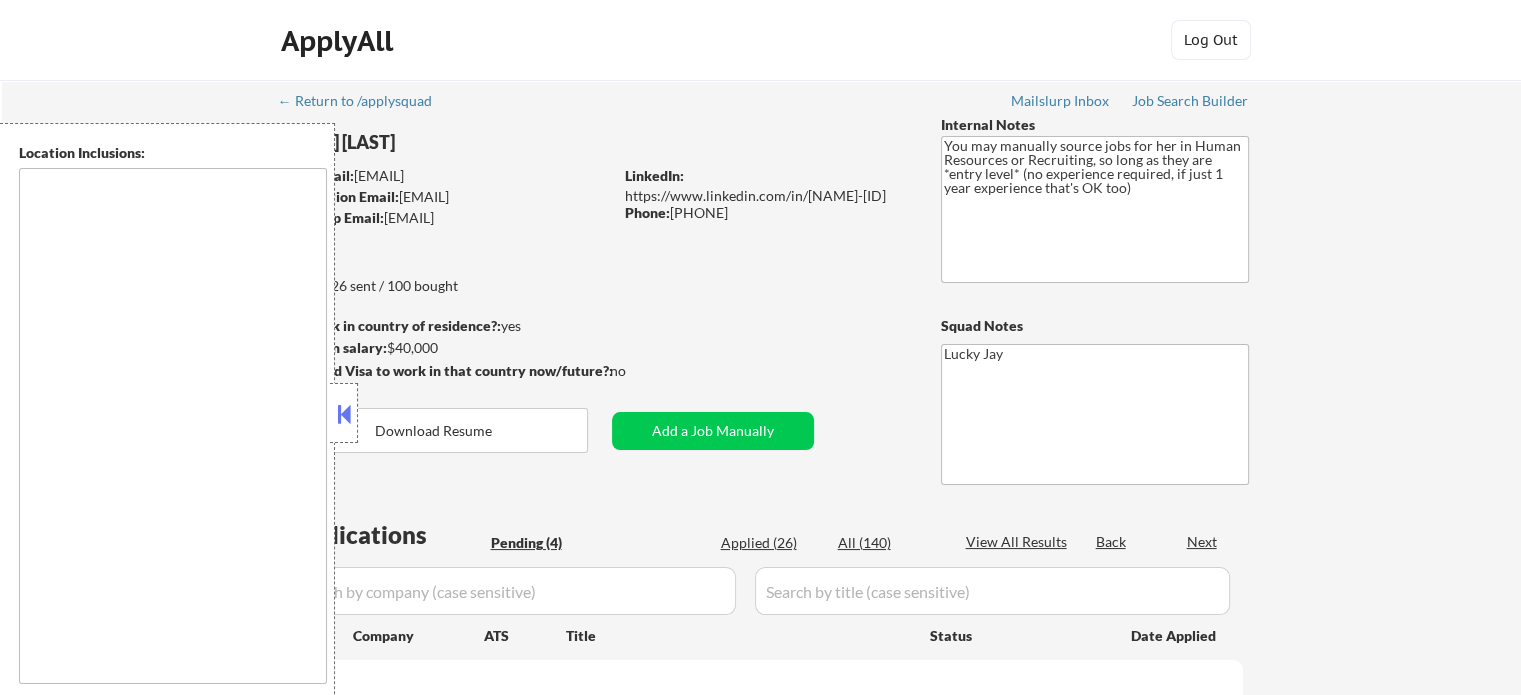 select on ""pending"" 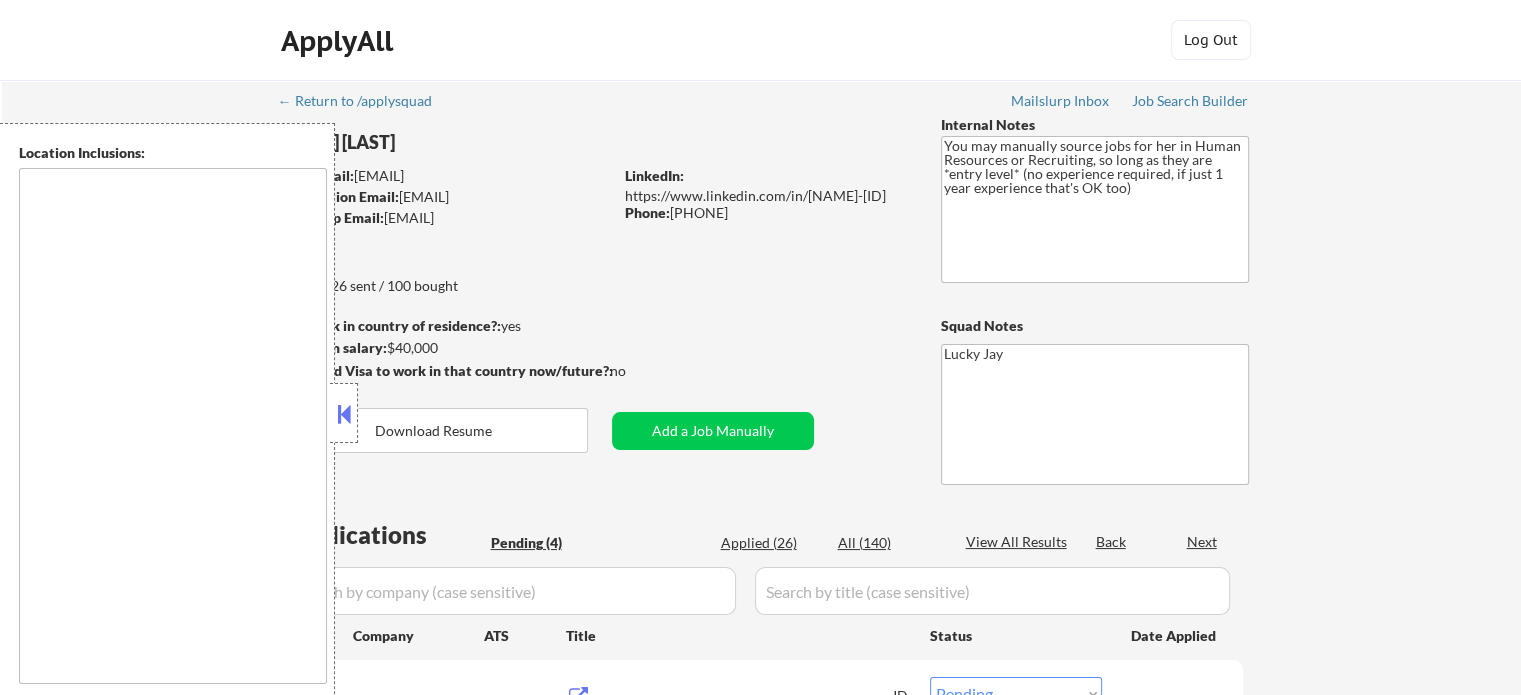 type on "Dynamic Administrative Assistant, Remote, 72K-88K, Growth Opportunities It seems there is a misunderstanding in the location specified as "Remote." "Remote" is not a specific geographic location, but rather a work arrangement. Therefore, I will provide a list of cities and towns around [CITY], [STATE], which is your specified current location. Here is a list of nearby locations within approximately a 30-minute commute from [CITY], [STATE]: 1. [CITY], [STATE] 2. [CITY], [STATE] 3. [CITY], [STATE] 4. [CITY], [STATE] 5. [CITY], [STATE] 6. [CITY], [STATE] 7. [CITY], [STATE] 8. [CITY], [STATE] 9. [CITY], [STATE] 10. [CITY], [STATE] 11. [CITY], [STATE] 12. [CITY], [STATE] 13. [CITY], [STATE] 14. [CITY], [STATE] 15. [CITY], [STATE] These locations are based on proximity to [CITY], [STATE], and are within a reasonable commuting distance. [CITY], [STATE]   [CITY], [STATE]   [CITY], [STATE]   [CITY], [STATE]   [CITY], [STATE]   [CITY], [STATE]   [CITY], [STATE]   [CITY], [STATE]   [CITY], [STATE]   [CITY], [STATE]   [CITY], [STATE]   [CITY], [STATE]   [CITY], [STATE]   [CITY], [STATE]   [CITY], [STATE]   [CITY], [STATE]   [CITY]..." 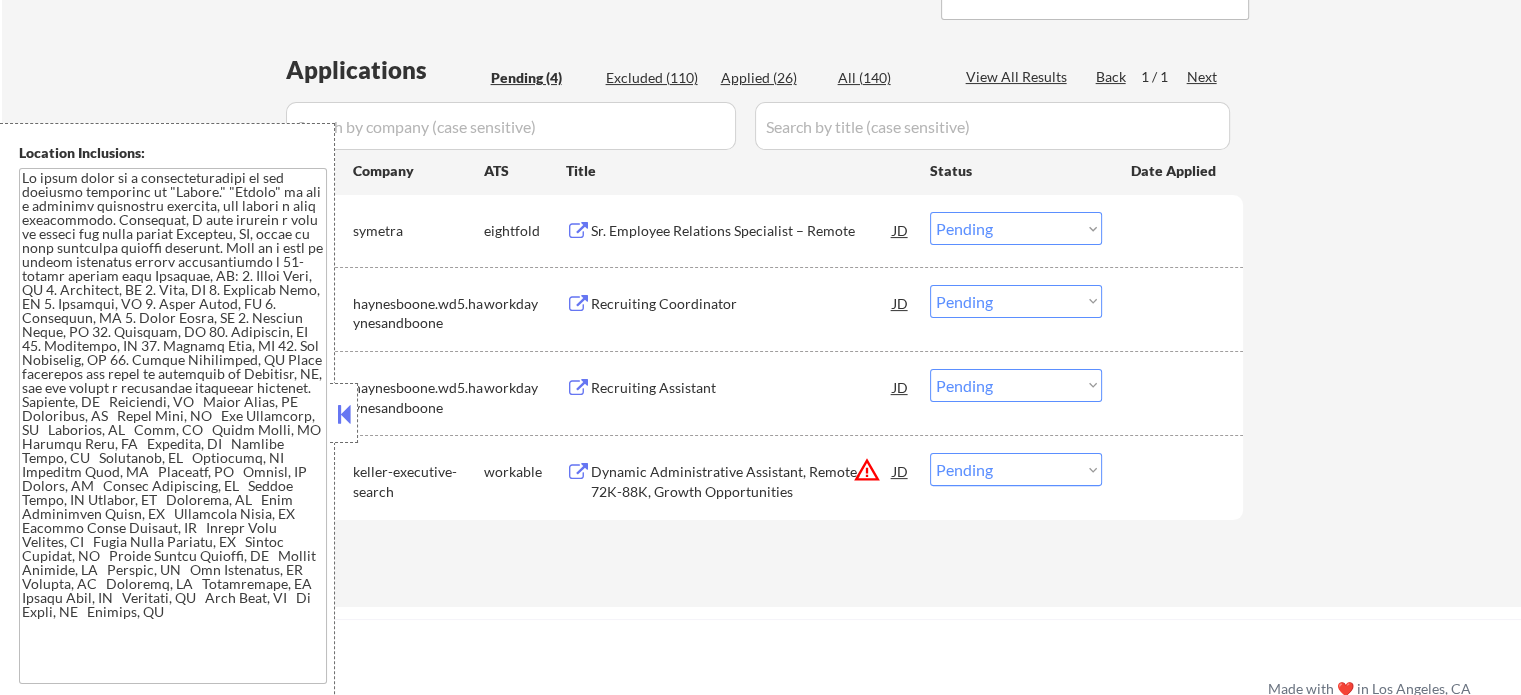 scroll, scrollTop: 500, scrollLeft: 0, axis: vertical 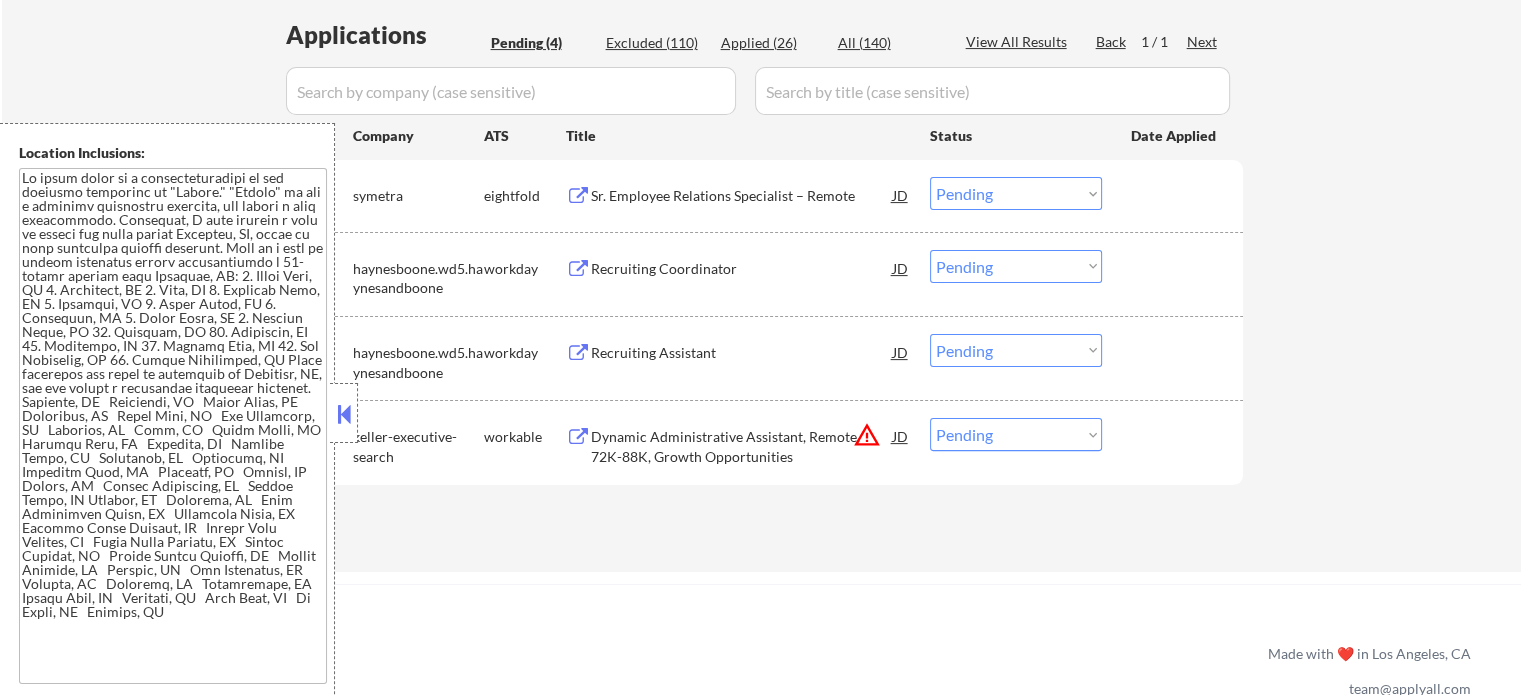 click on "#4 keller-executive-search workable Dynamic Administrative Assistant, Remote, 72K-88K, Growth Opportunities JD warning_amber Choose an option... Pending Applied Excluded (Questions) Excluded (Expired) Excluded (Location) Excluded (Bad Match) Excluded (Blocklist) Excluded (Salary) Excluded (Other)" at bounding box center (761, 442) 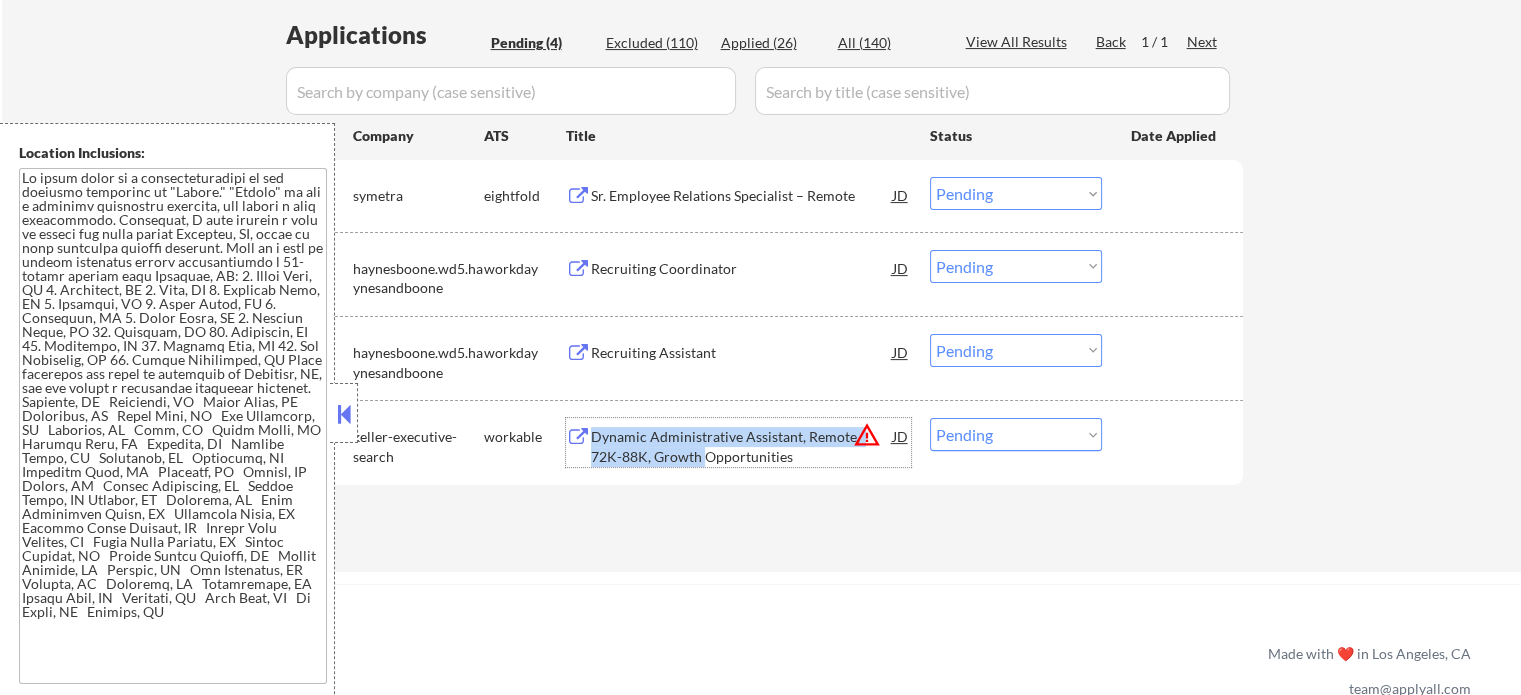drag, startPoint x: 672, startPoint y: 455, endPoint x: 672, endPoint y: 475, distance: 20 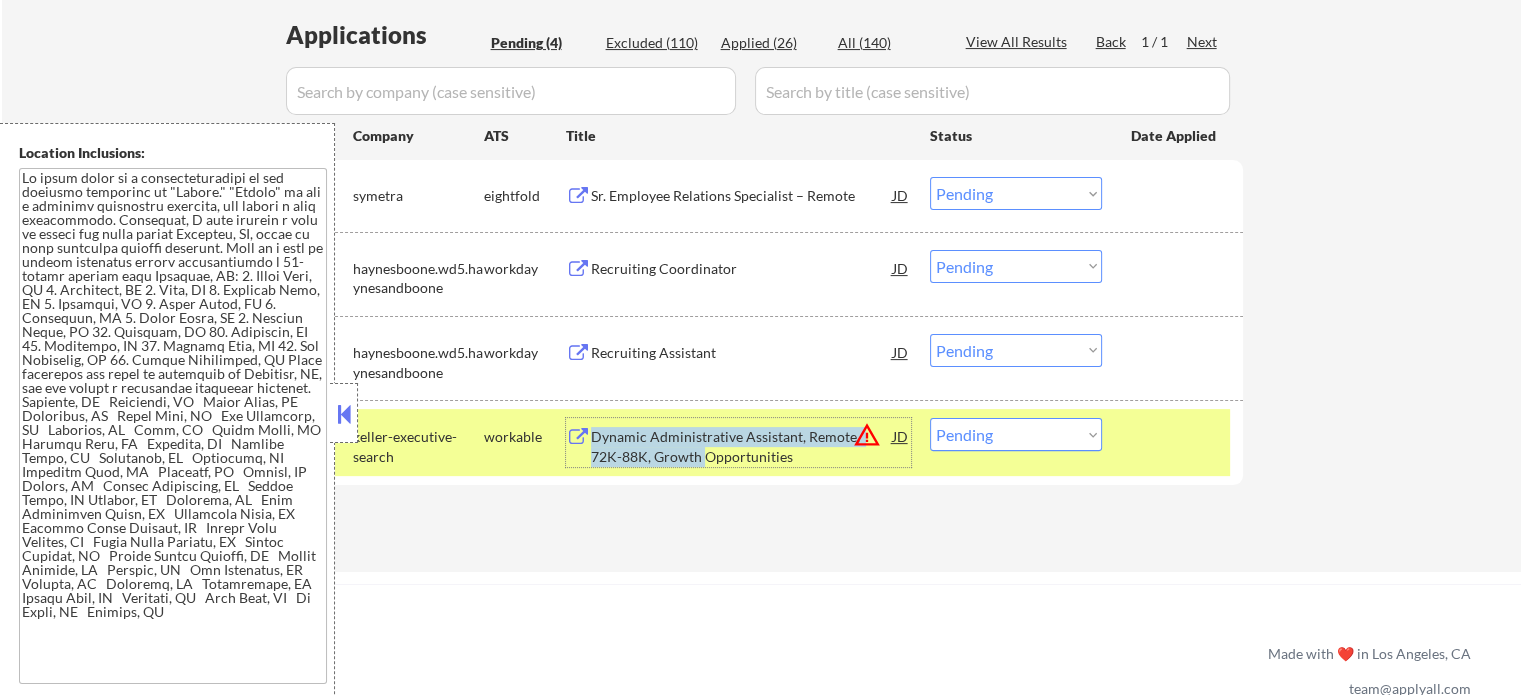 click on "Dynamic Administrative Assistant, Remote, 72K-88K, Growth Opportunities" at bounding box center [742, 446] 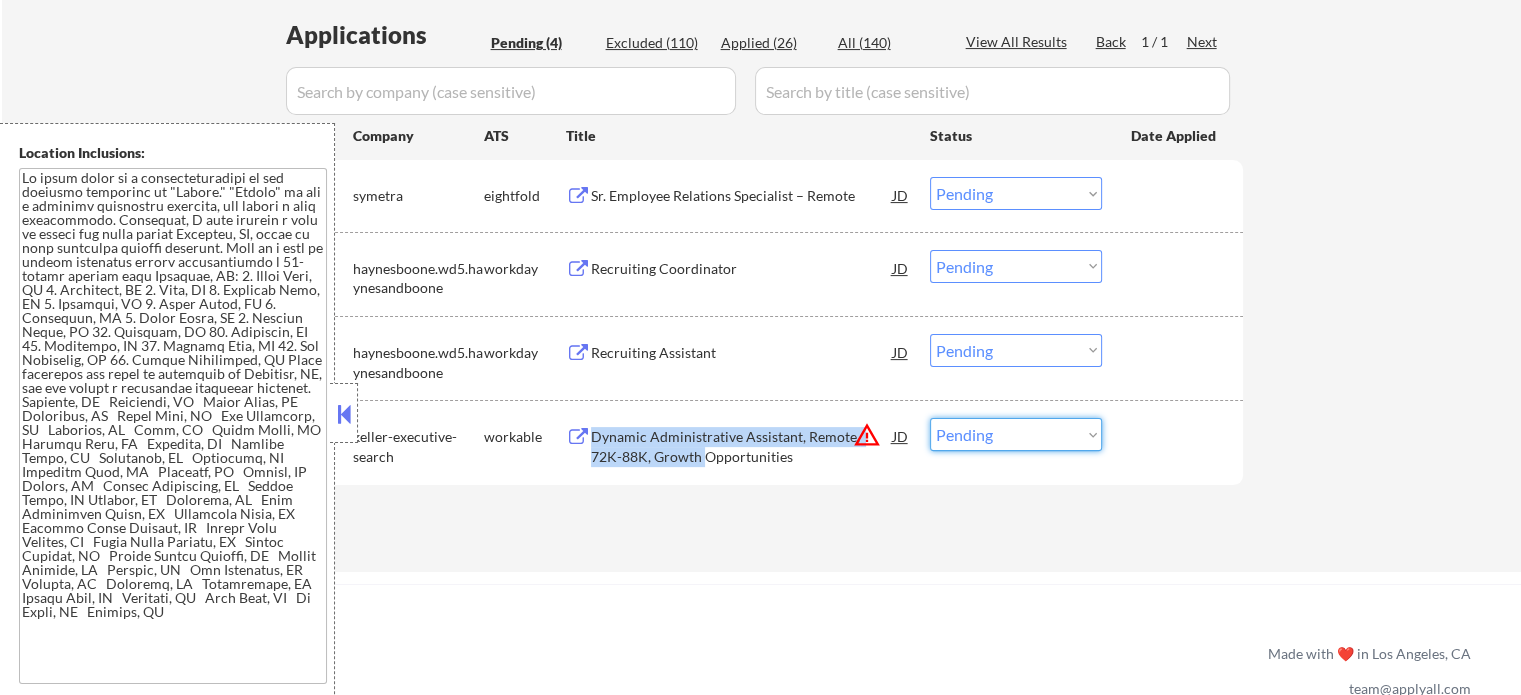 click on "Choose an option... Pending Applied Excluded (Questions) Excluded (Expired) Excluded (Location) Excluded (Bad Match) Excluded (Blocklist) Excluded (Salary) Excluded (Other)" at bounding box center [1016, 434] 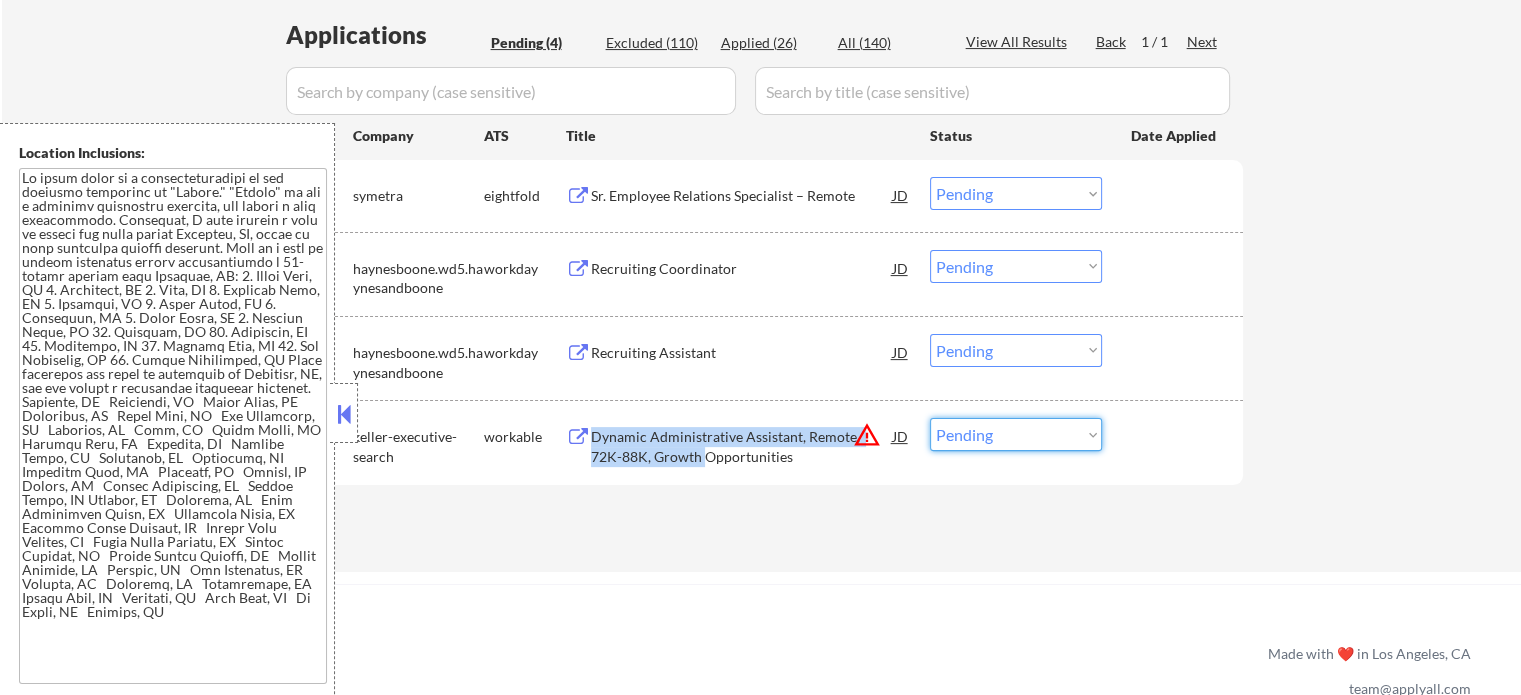 select on ""excluded__location_"" 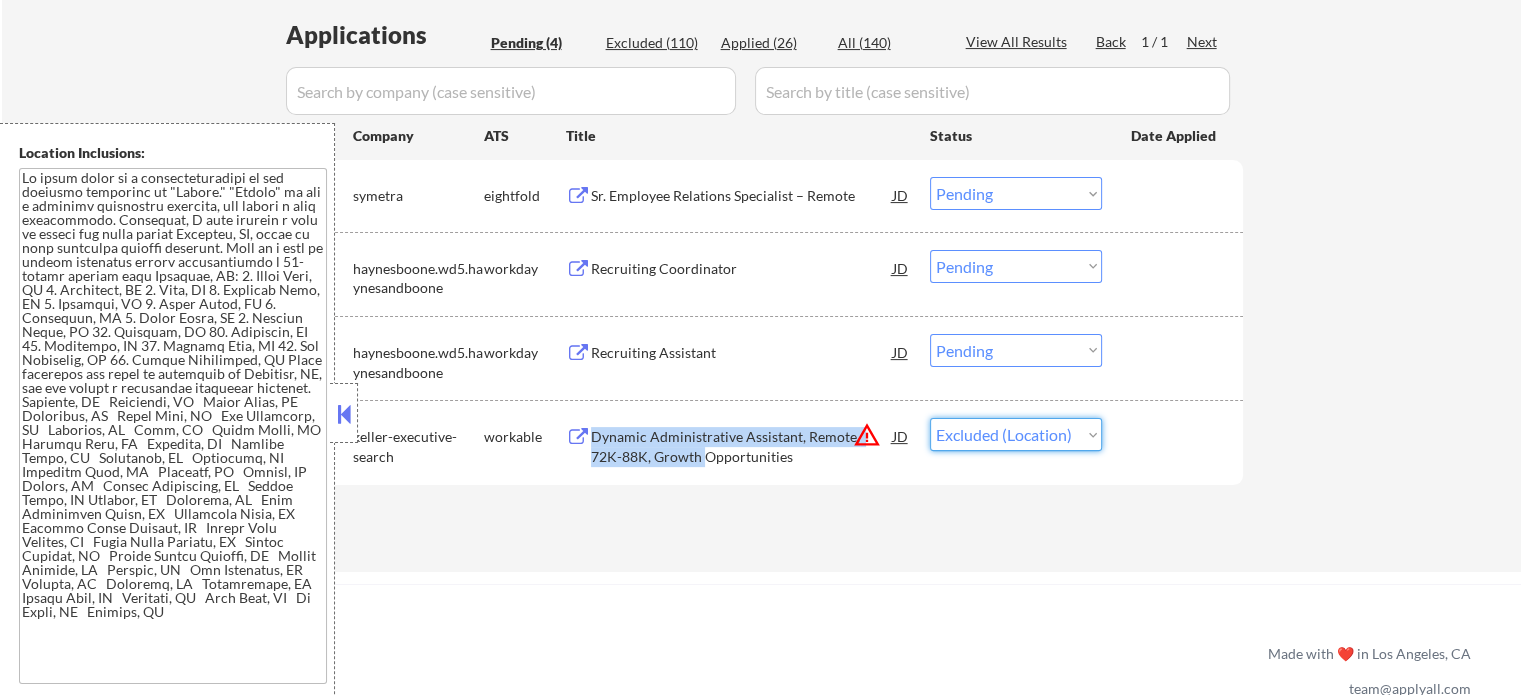 click on "Choose an option... Pending Applied Excluded (Questions) Excluded (Expired) Excluded (Location) Excluded (Bad Match) Excluded (Blocklist) Excluded (Salary) Excluded (Other)" at bounding box center [1016, 434] 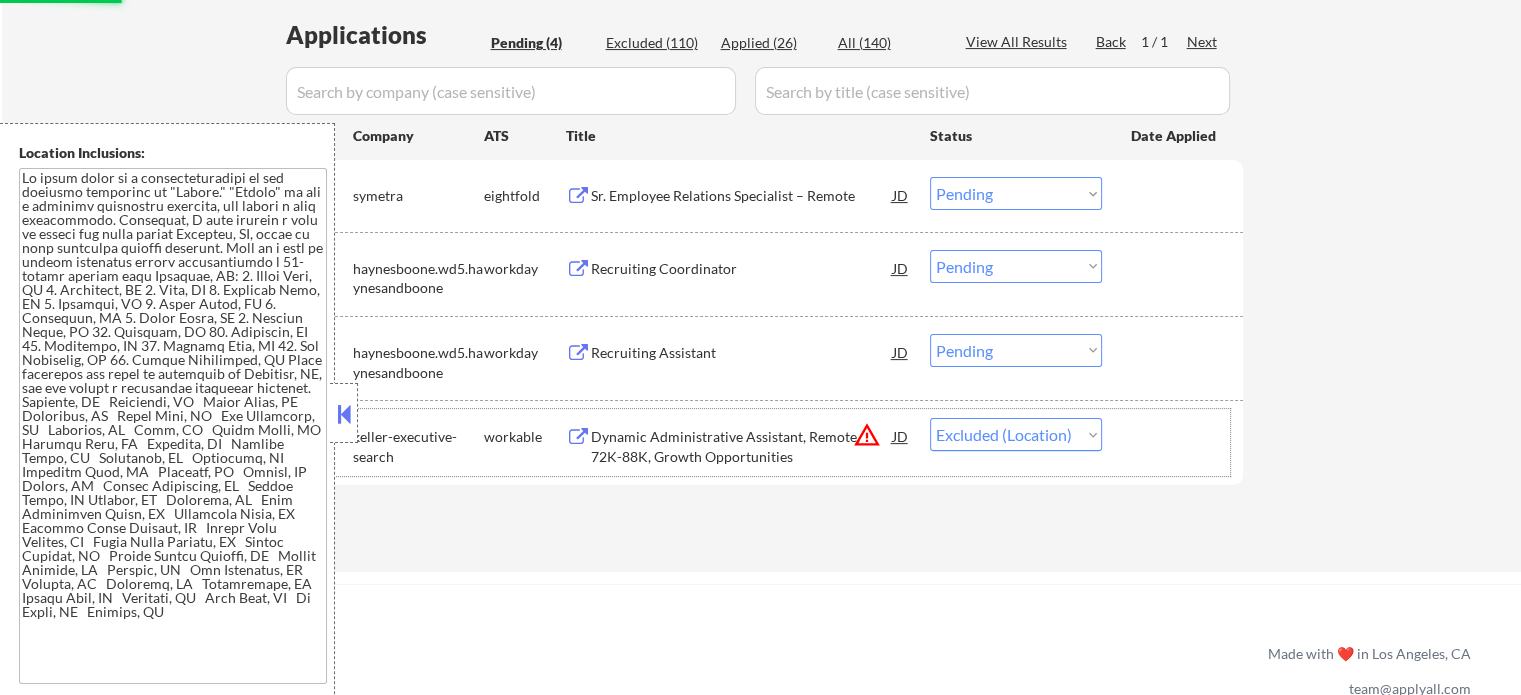 click at bounding box center (1175, 436) 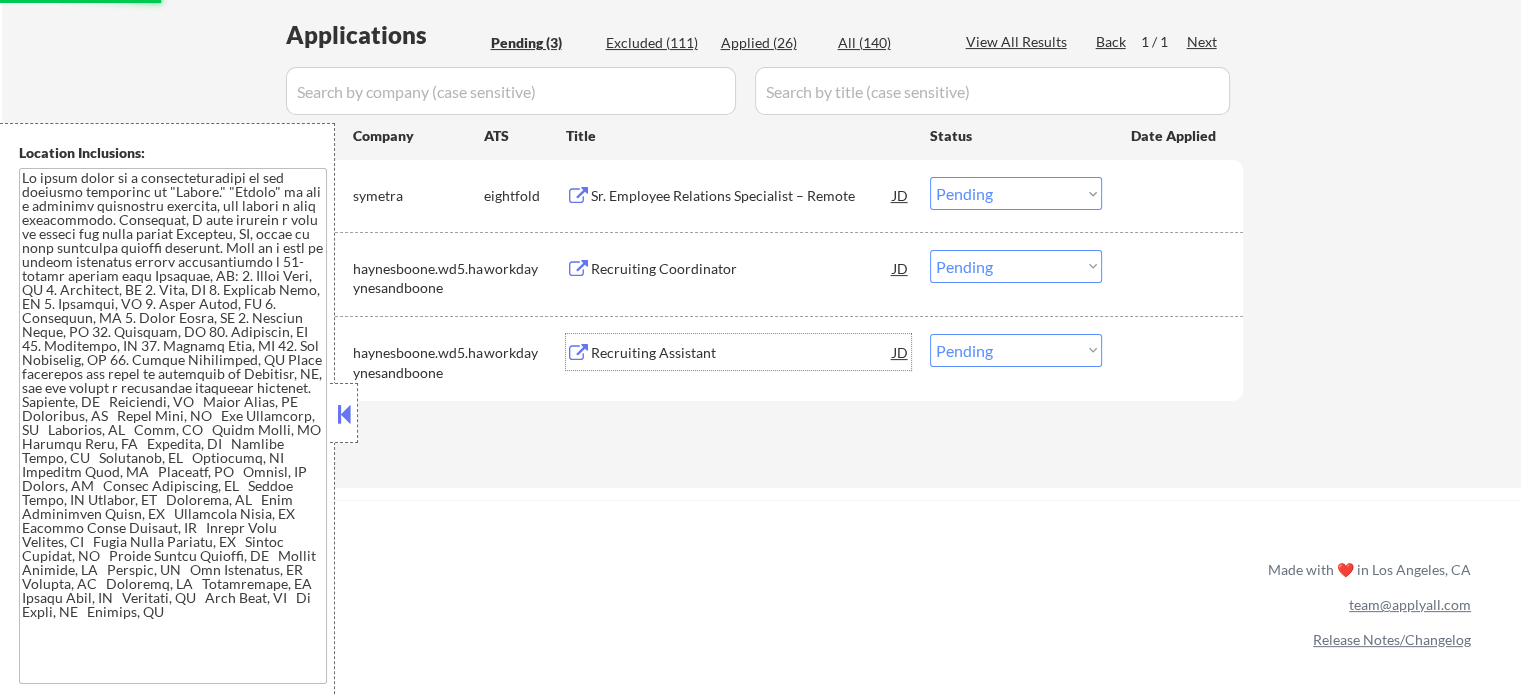 click on "Recruiting Assistant" at bounding box center [742, 353] 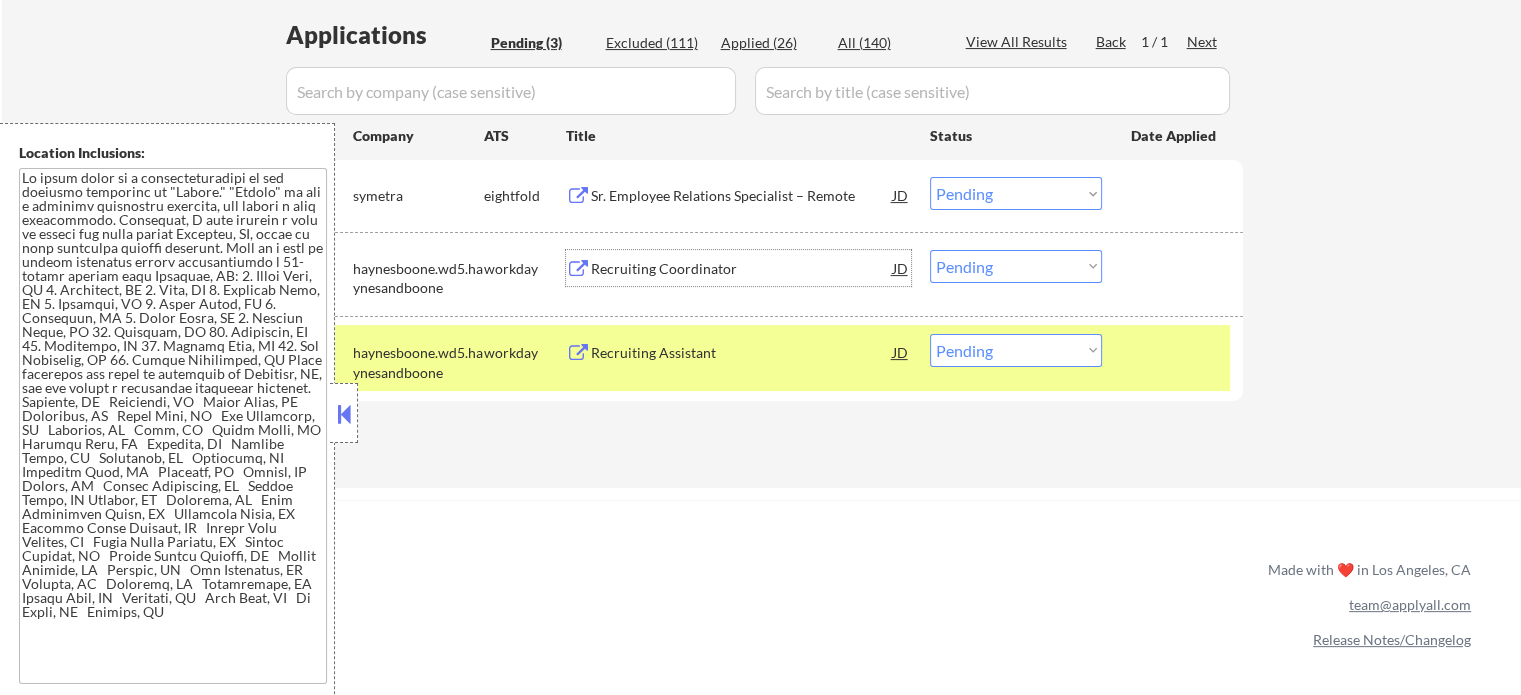 click on "Recruiting Coordinator" at bounding box center [742, 269] 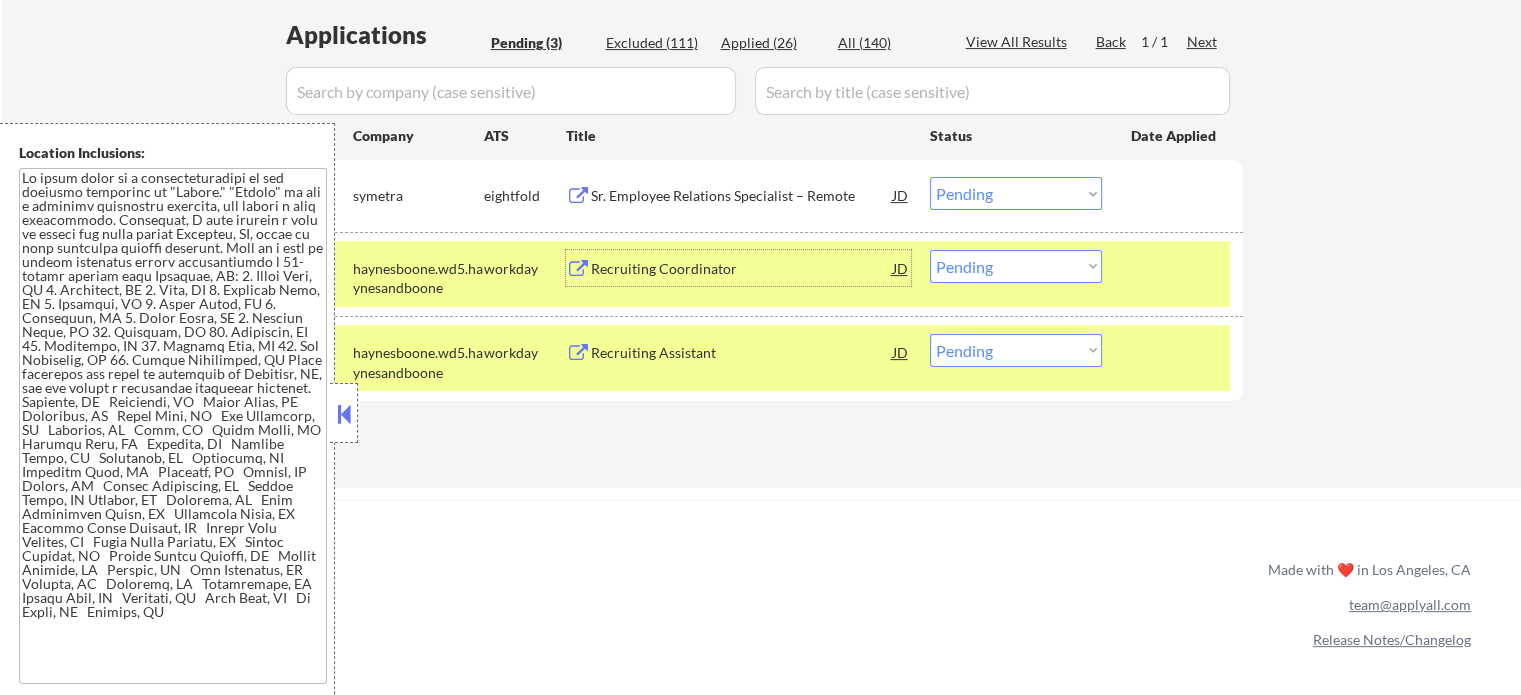 click on "Choose an option... Pending Applied Excluded (Questions) Excluded (Expired) Excluded (Location) Excluded (Bad Match) Excluded (Blocklist) Excluded (Salary) Excluded (Other)" at bounding box center (1016, 266) 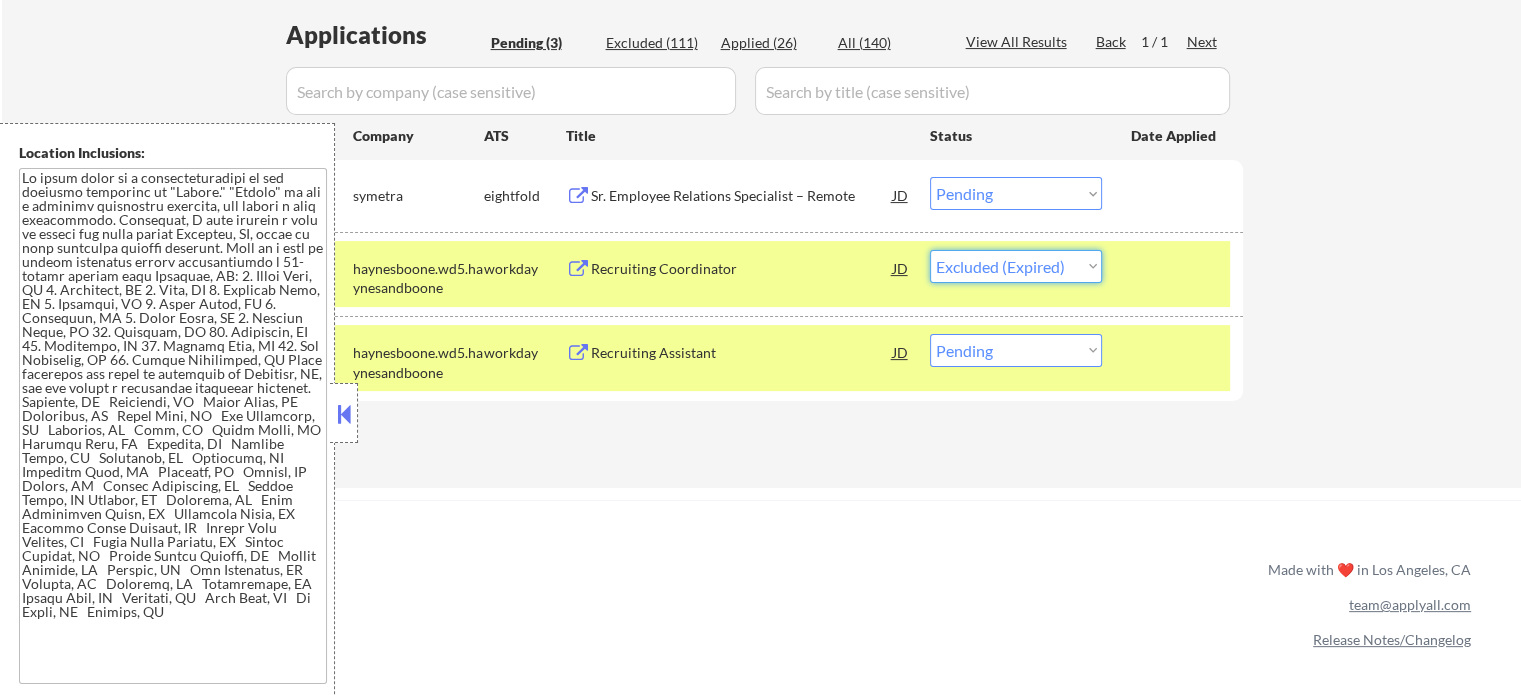 click on "Choose an option... Pending Applied Excluded (Questions) Excluded (Expired) Excluded (Location) Excluded (Bad Match) Excluded (Blocklist) Excluded (Salary) Excluded (Other)" at bounding box center (1016, 266) 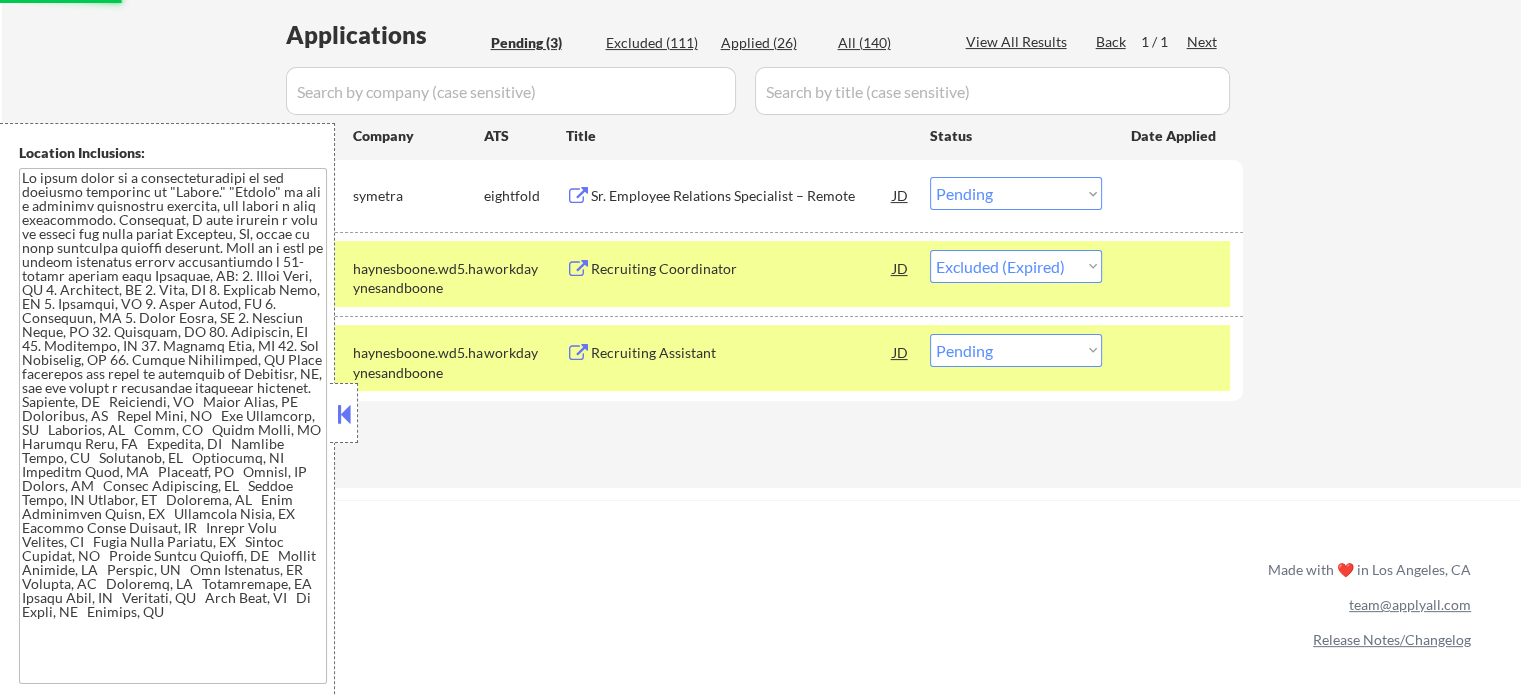 click on "#2 haynesboone.wd5.haynesandboone workday Recruiting Coordinator JD Choose an option... Pending Applied Excluded (Questions) Excluded (Expired) Excluded (Location) Excluded (Bad Match) Excluded (Blocklist) Excluded (Salary) Excluded (Other)" at bounding box center [758, 274] 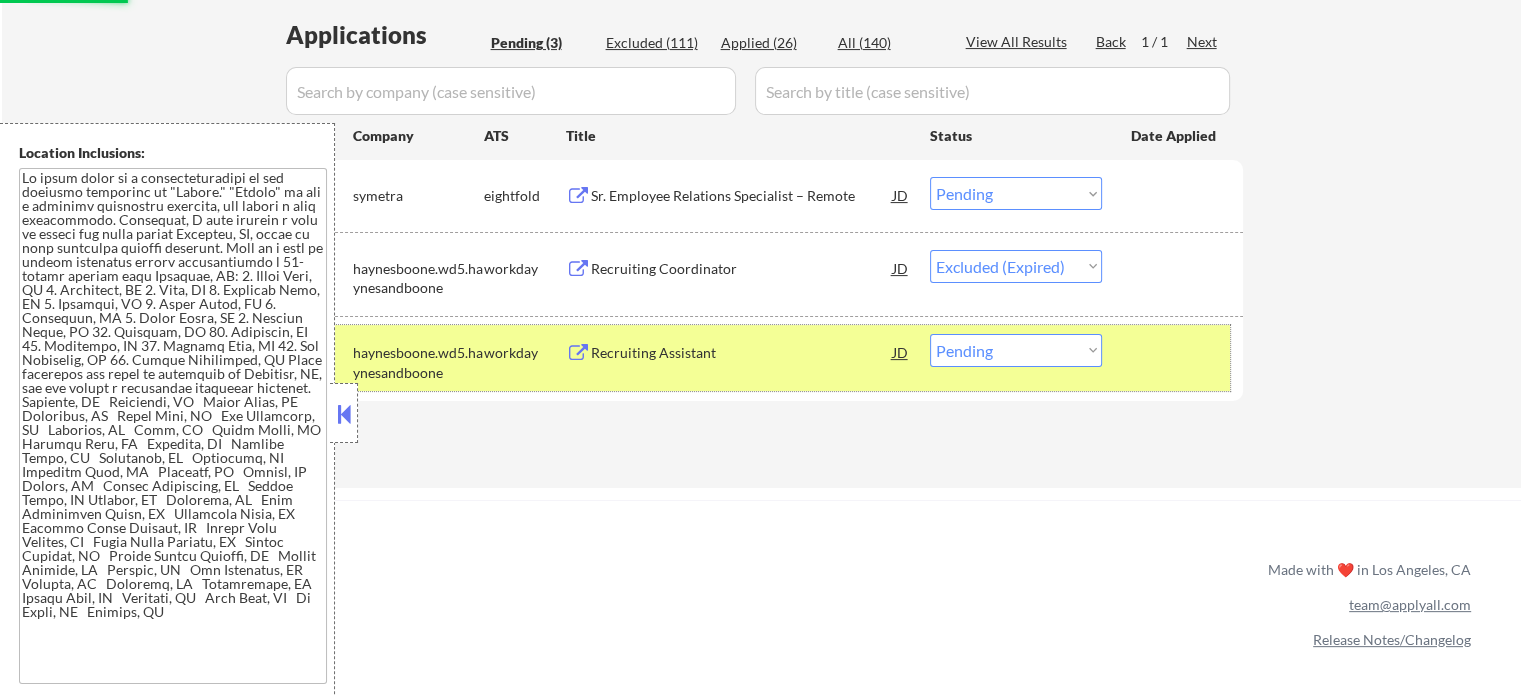 click at bounding box center (1175, 352) 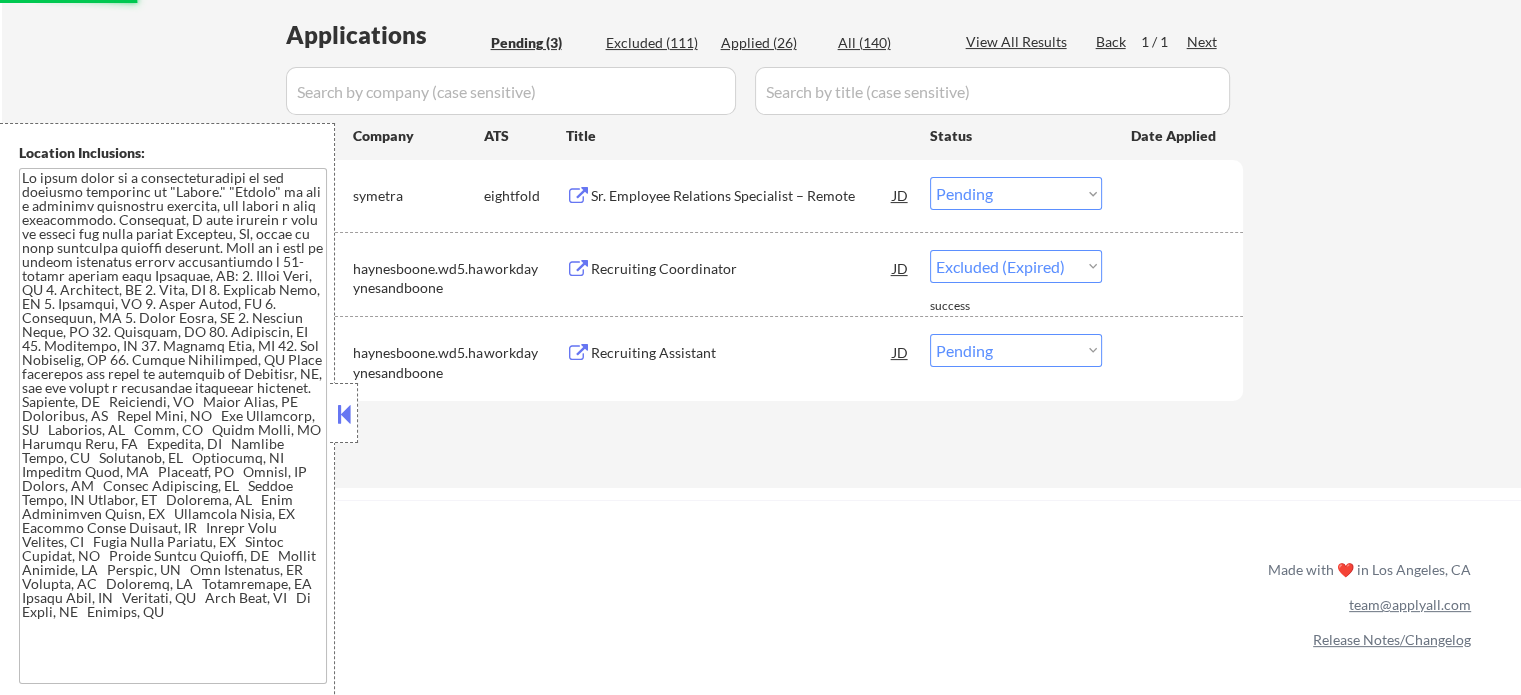 select on ""pending"" 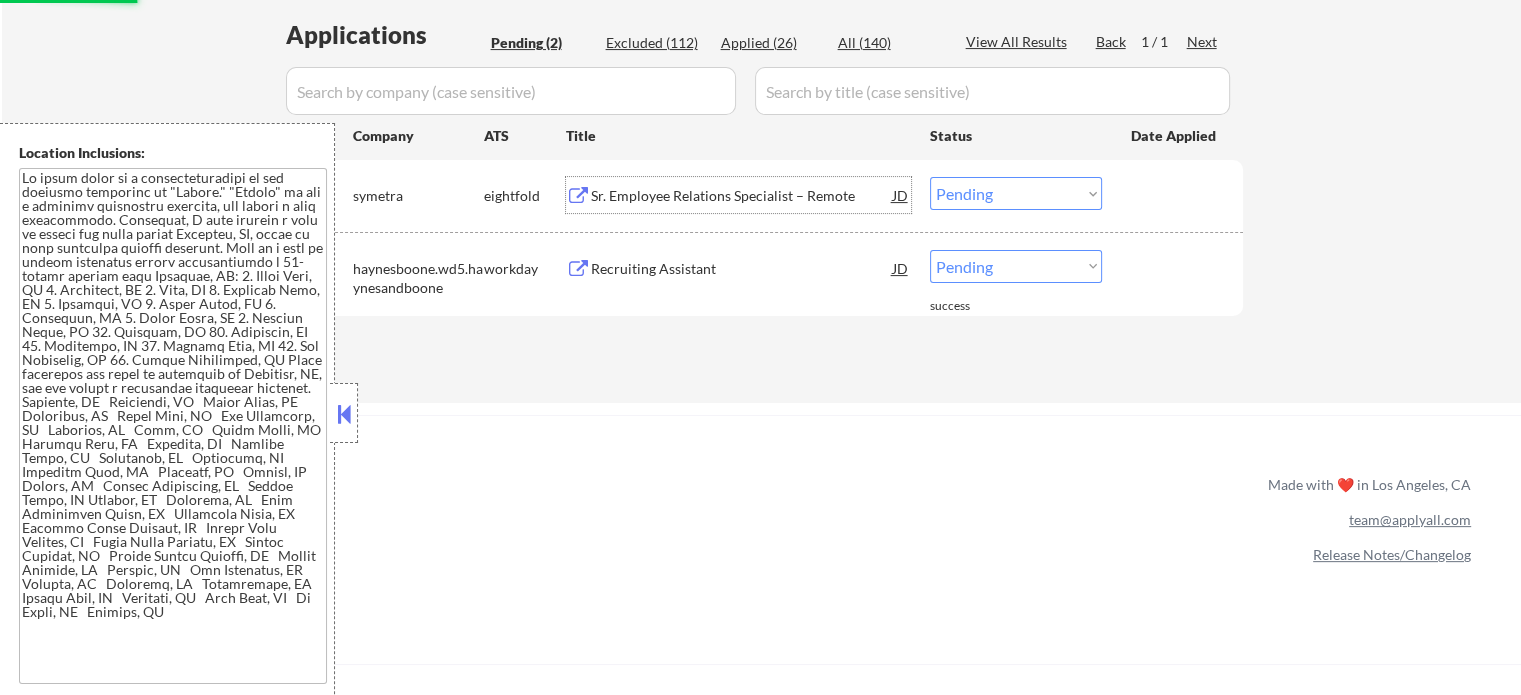 click on "Sr. Employee Relations Specialist – Remote" at bounding box center [742, 196] 